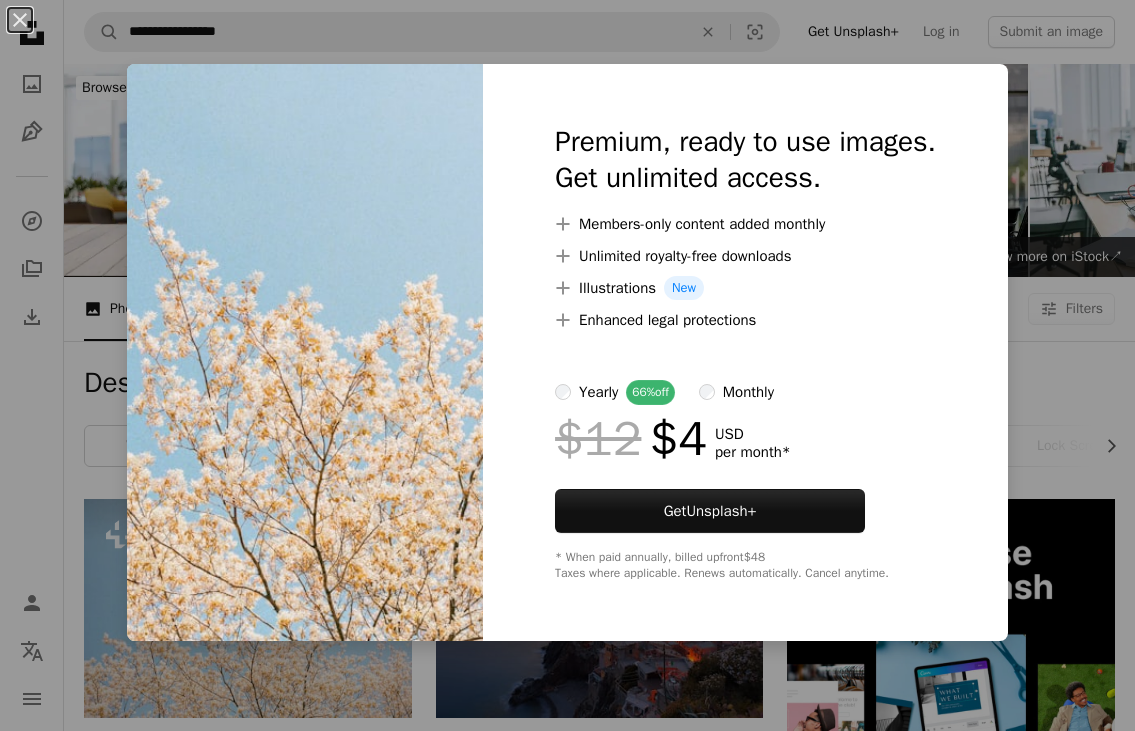 scroll, scrollTop: 500, scrollLeft: 0, axis: vertical 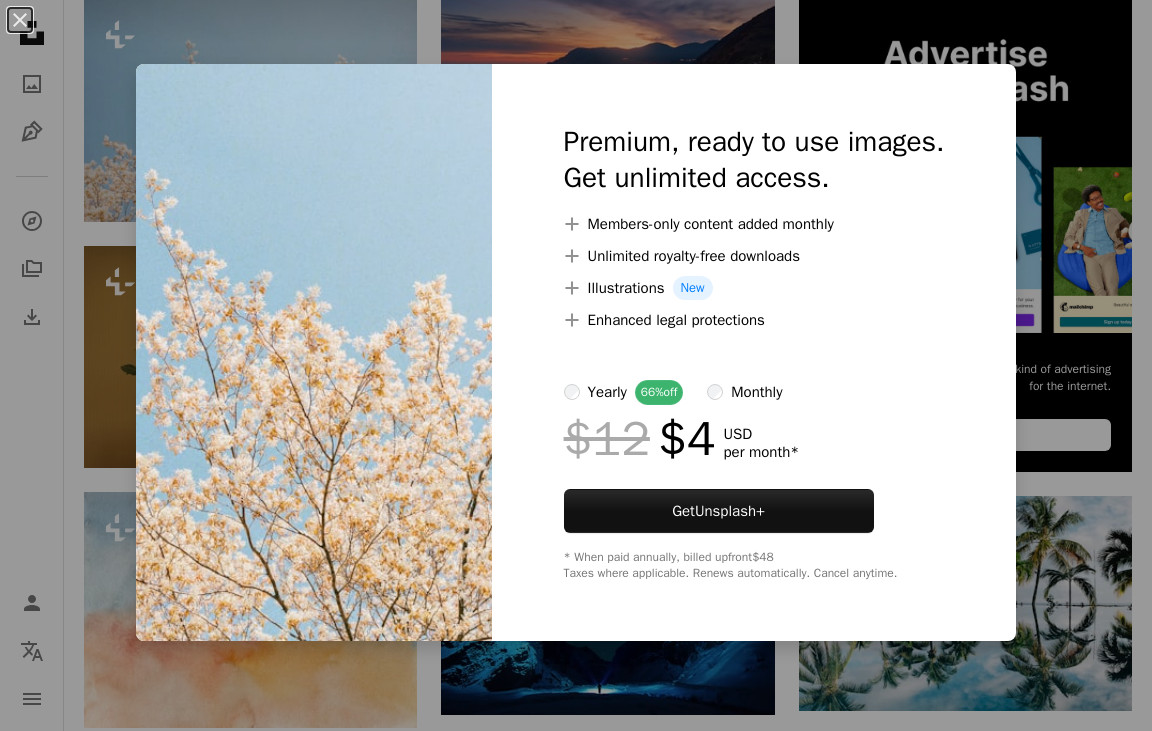click on "**********" at bounding box center (576, 1255) 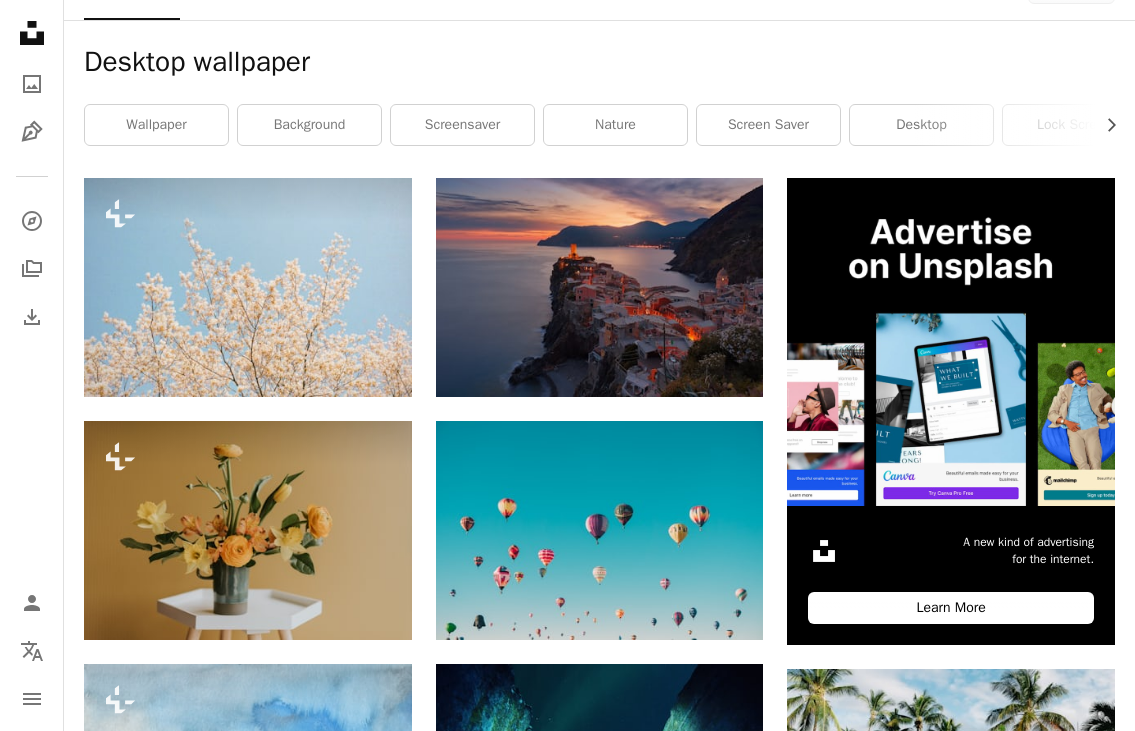 scroll, scrollTop: 300, scrollLeft: 0, axis: vertical 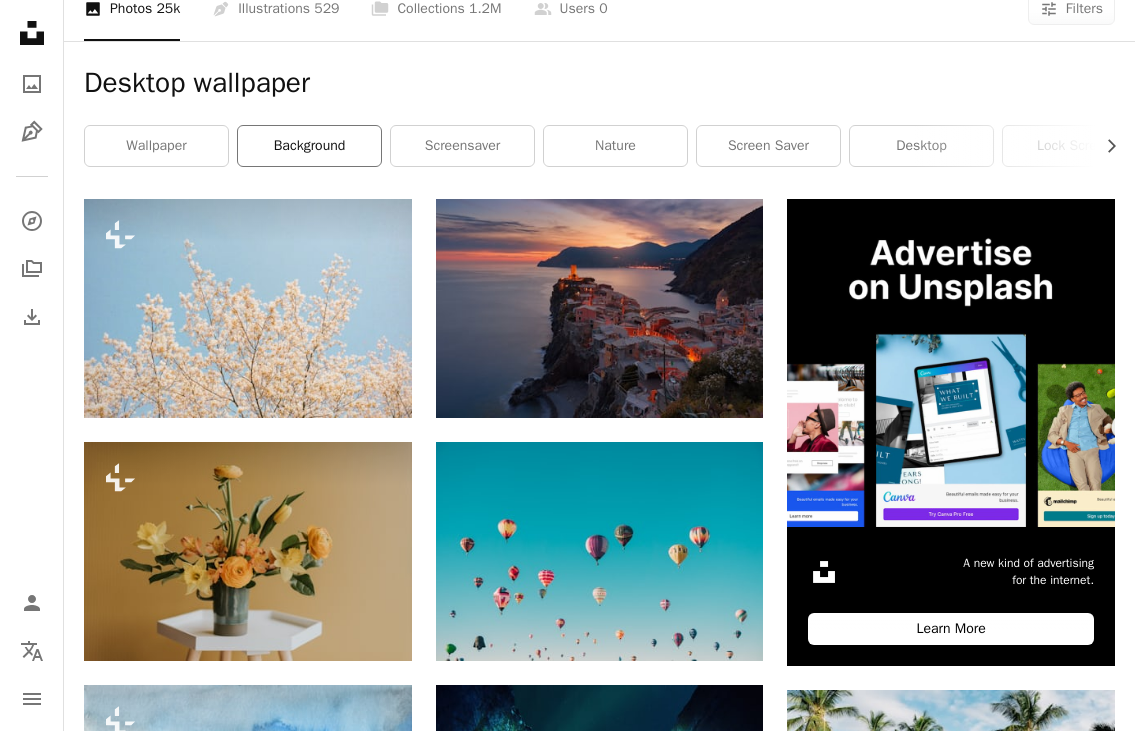 click on "background" at bounding box center (309, 146) 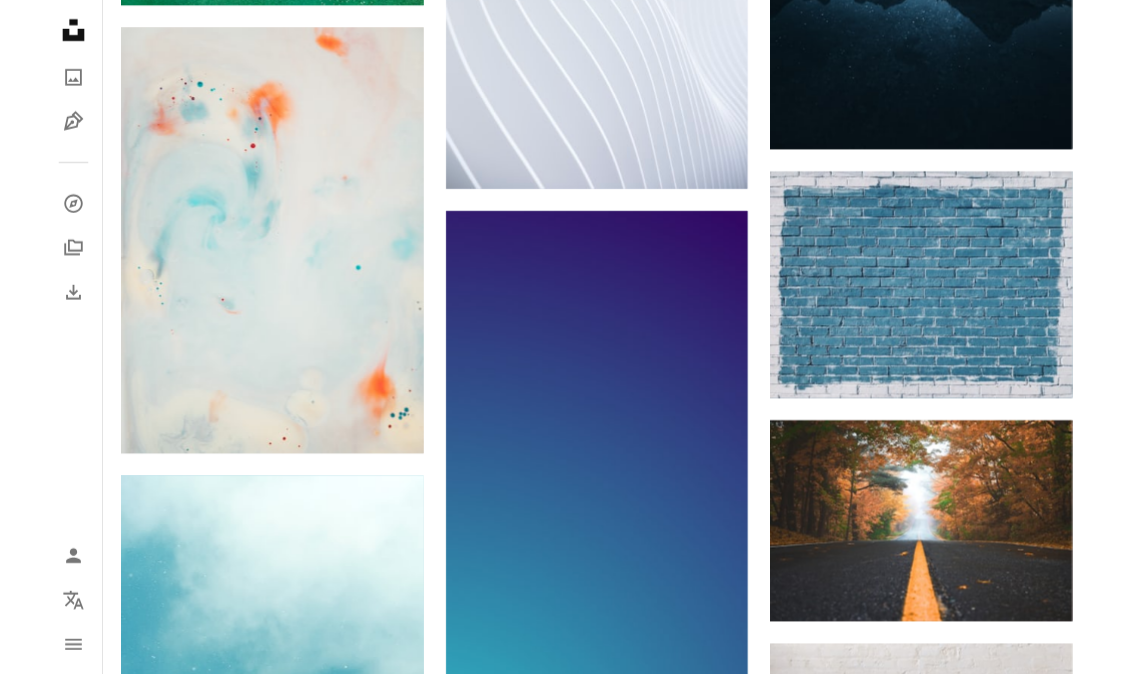 scroll, scrollTop: 2000, scrollLeft: 0, axis: vertical 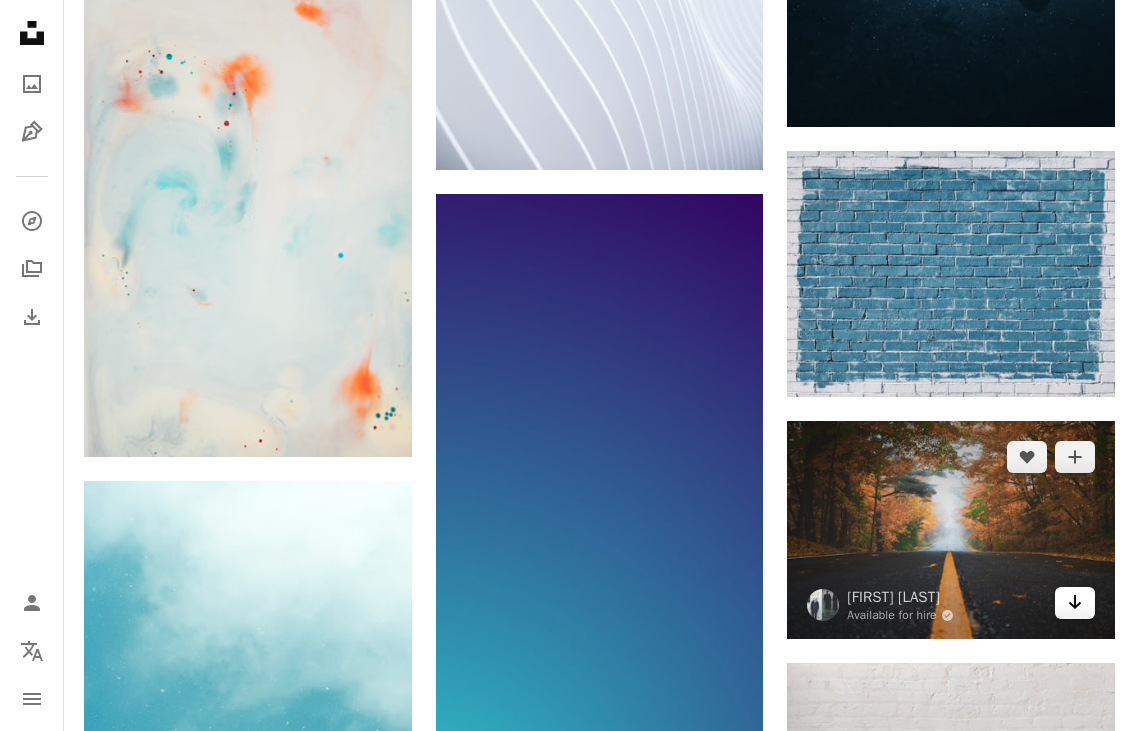 click on "Arrow pointing down" 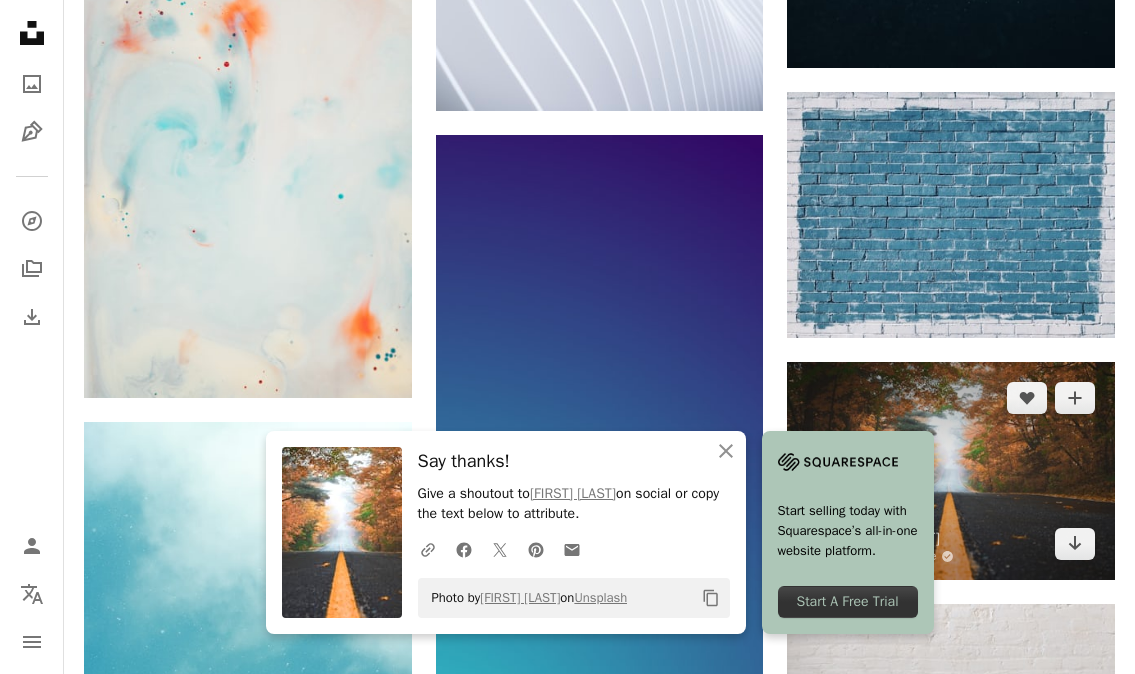 scroll, scrollTop: 2080, scrollLeft: 0, axis: vertical 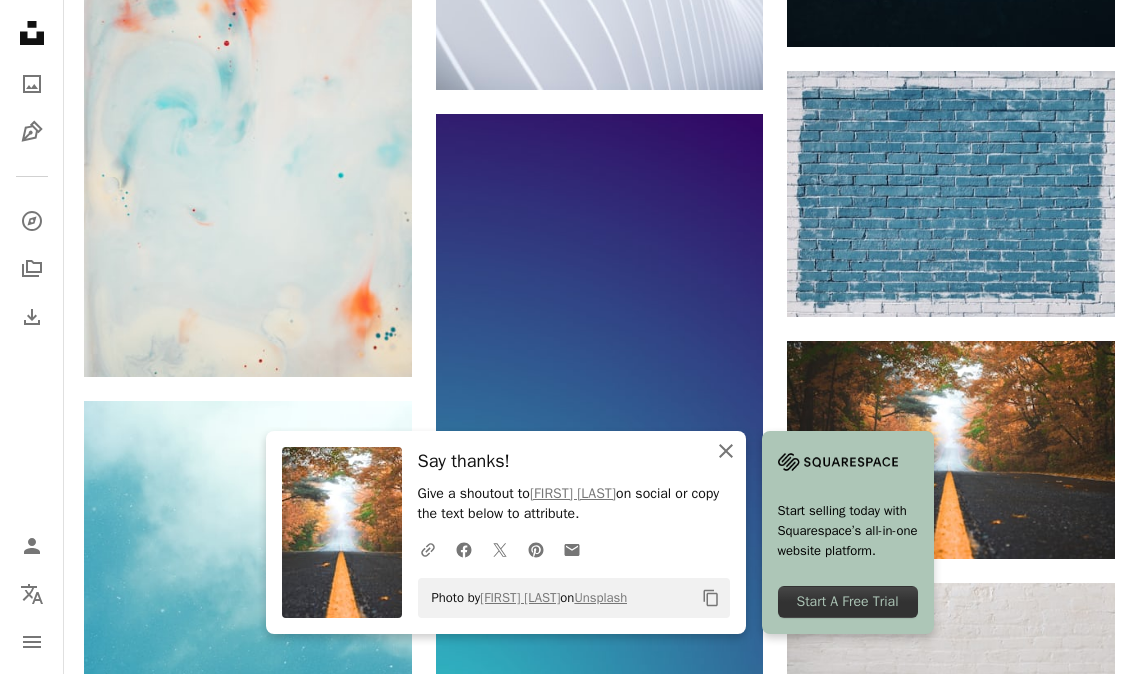 click on "An X shape" 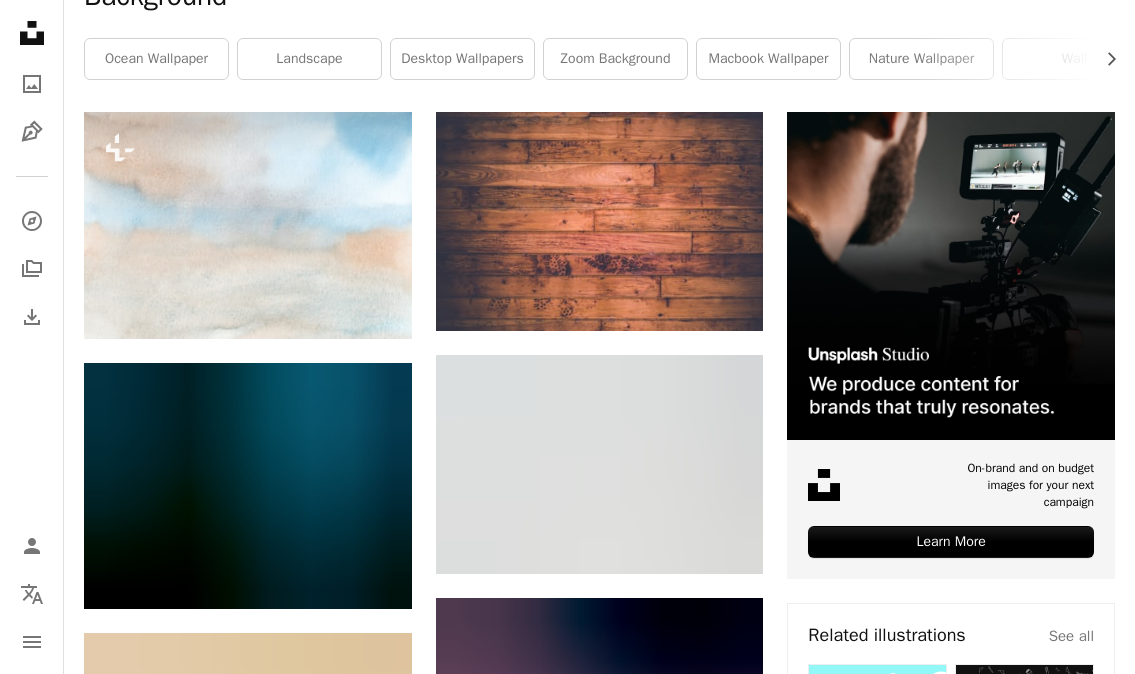 scroll, scrollTop: 0, scrollLeft: 0, axis: both 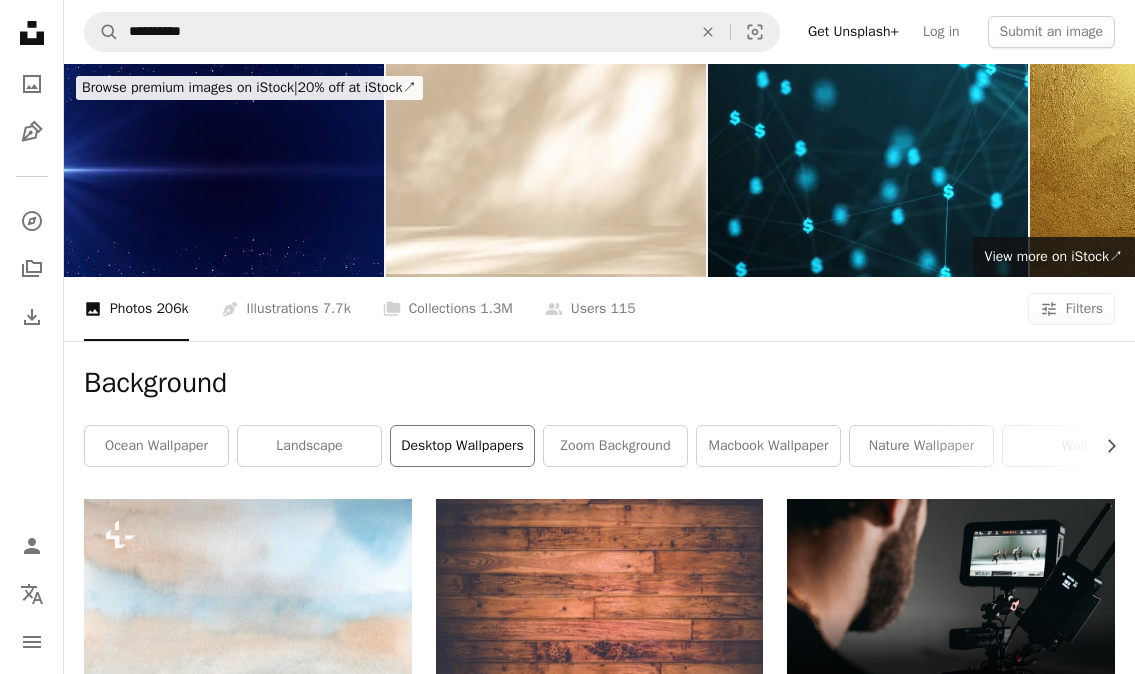 click on "desktop wallpapers" at bounding box center [462, 446] 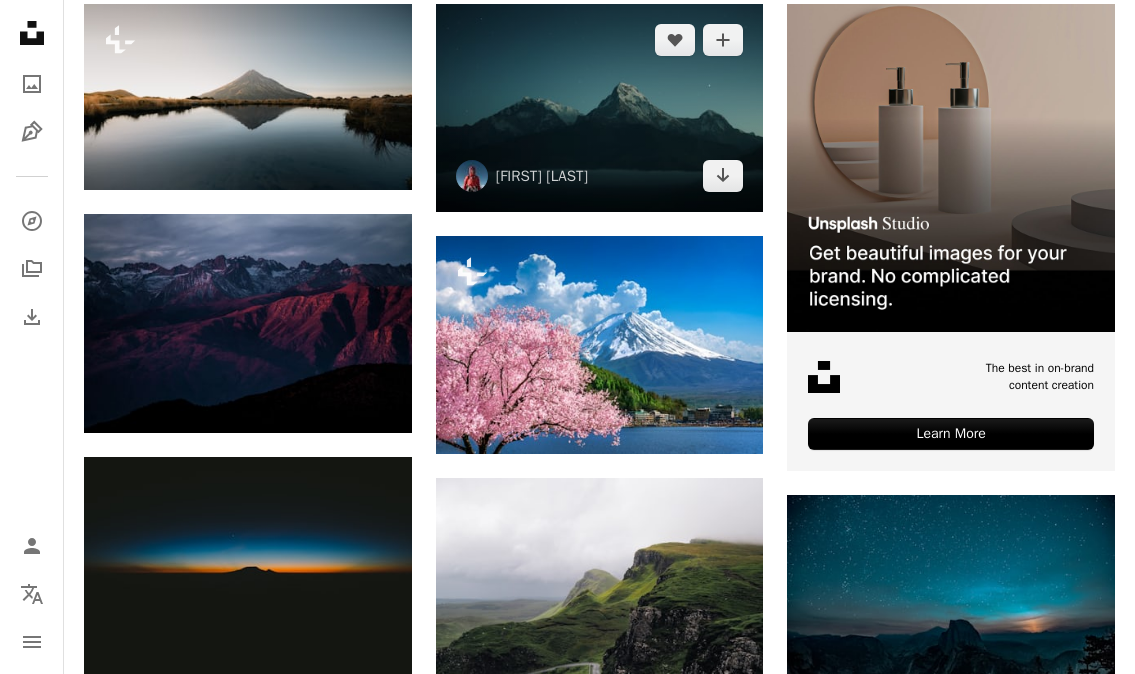 scroll, scrollTop: 500, scrollLeft: 0, axis: vertical 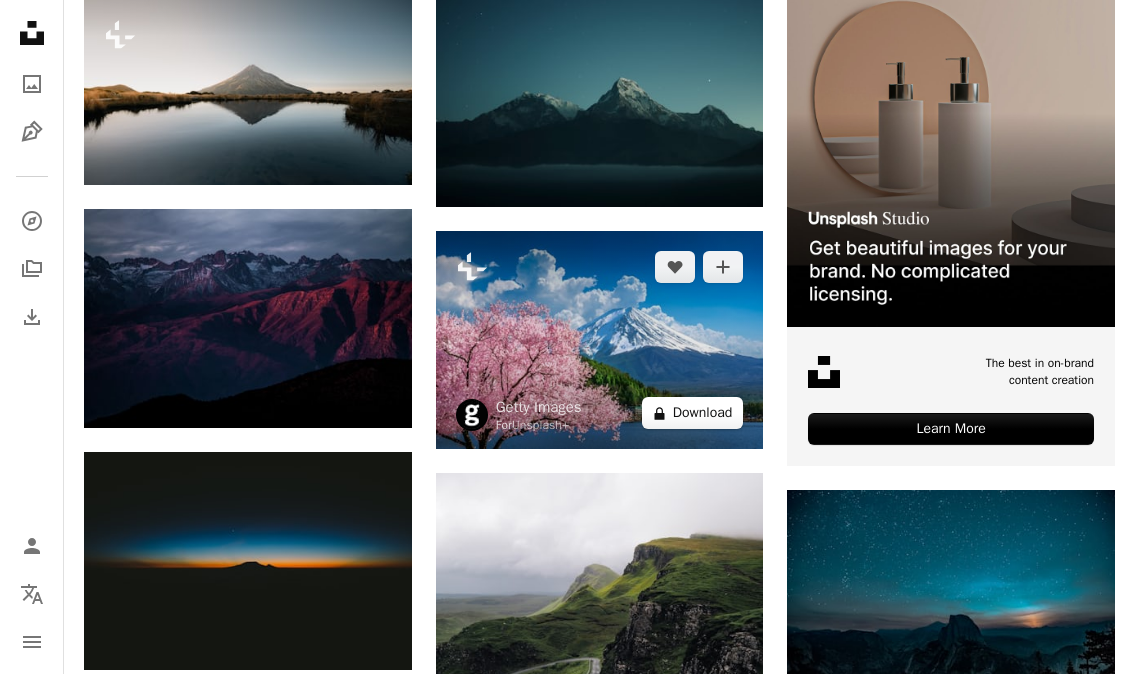 click on "A lock Download" at bounding box center (693, 413) 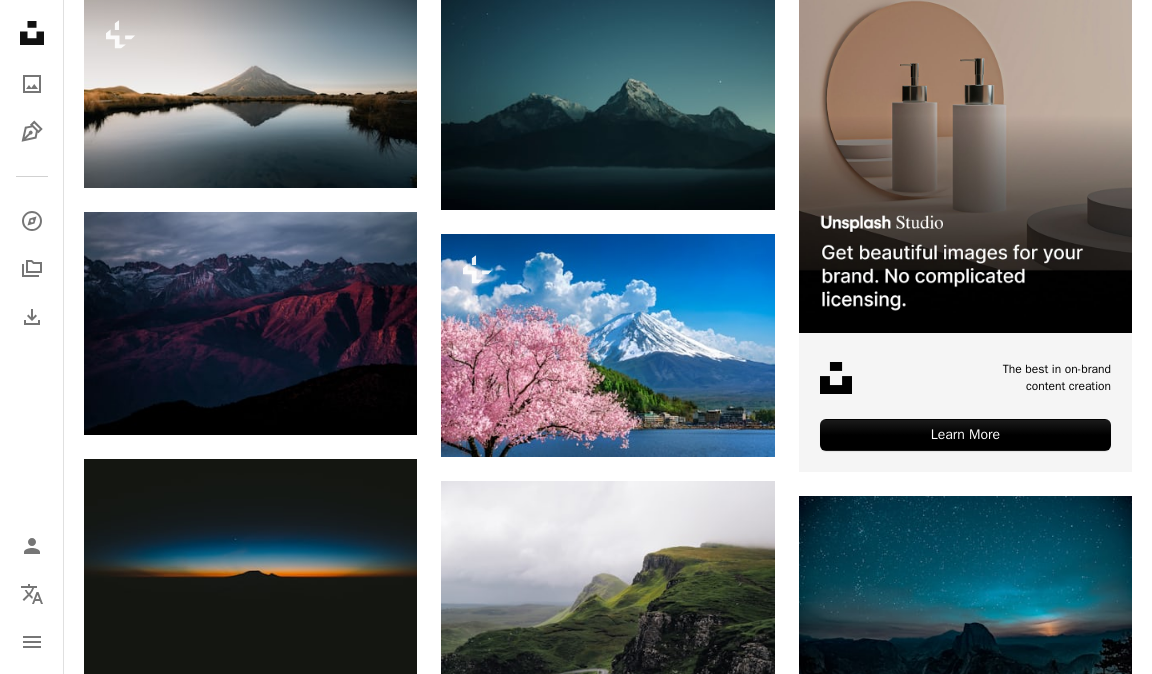 click on "An X shape Premium, ready to use images. Get unlimited access. A plus sign Members-only content added monthly A plus sign Unlimited royalty-free downloads A plus sign Illustrations  New A plus sign Enhanced legal protections yearly 66%  off monthly $12   $4 USD per month * Get  Unsplash+ * When paid annually, billed upfront  $48 Taxes where applicable. Renews automatically. Cancel anytime." at bounding box center (576, 3370) 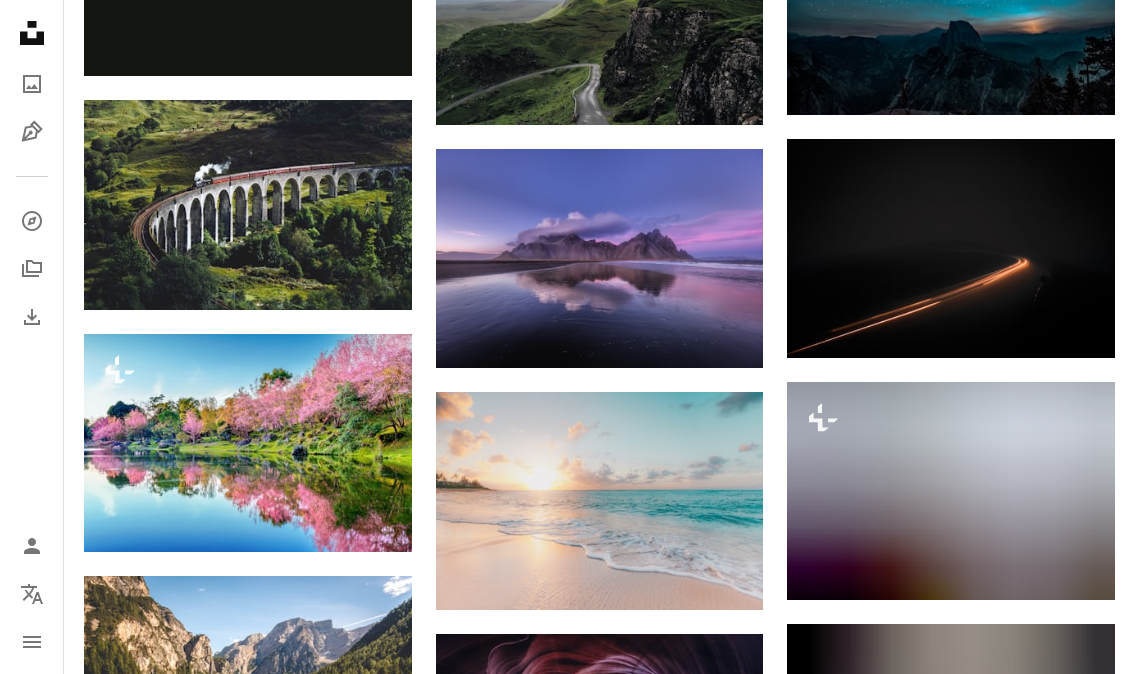 scroll, scrollTop: 1100, scrollLeft: 0, axis: vertical 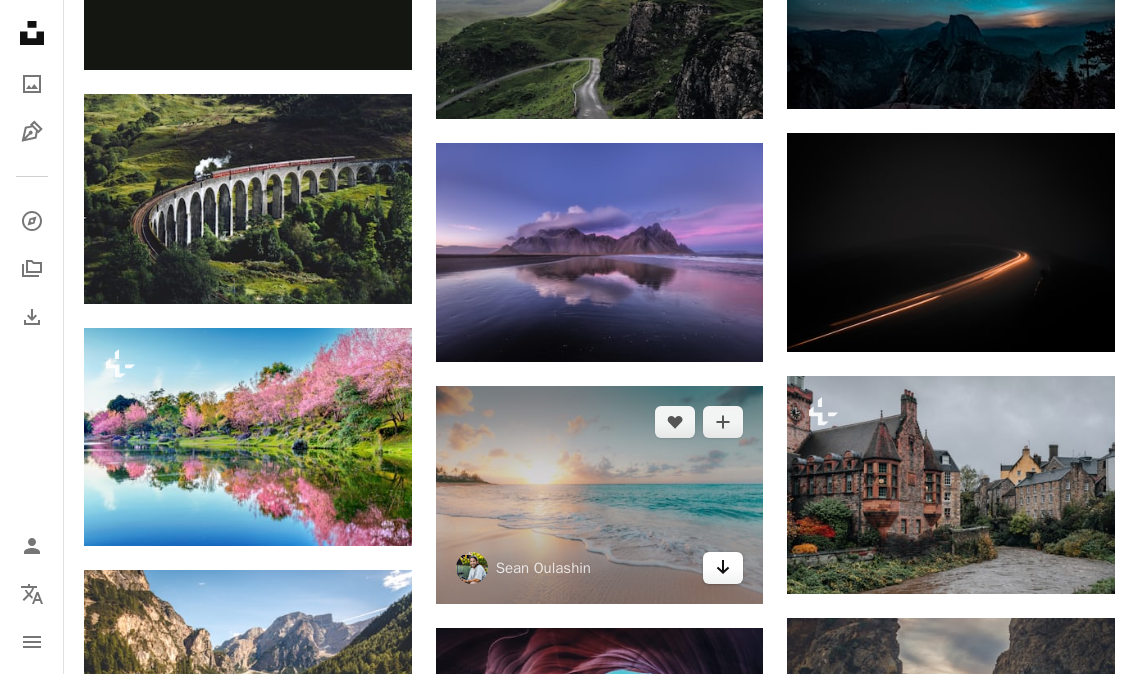 click 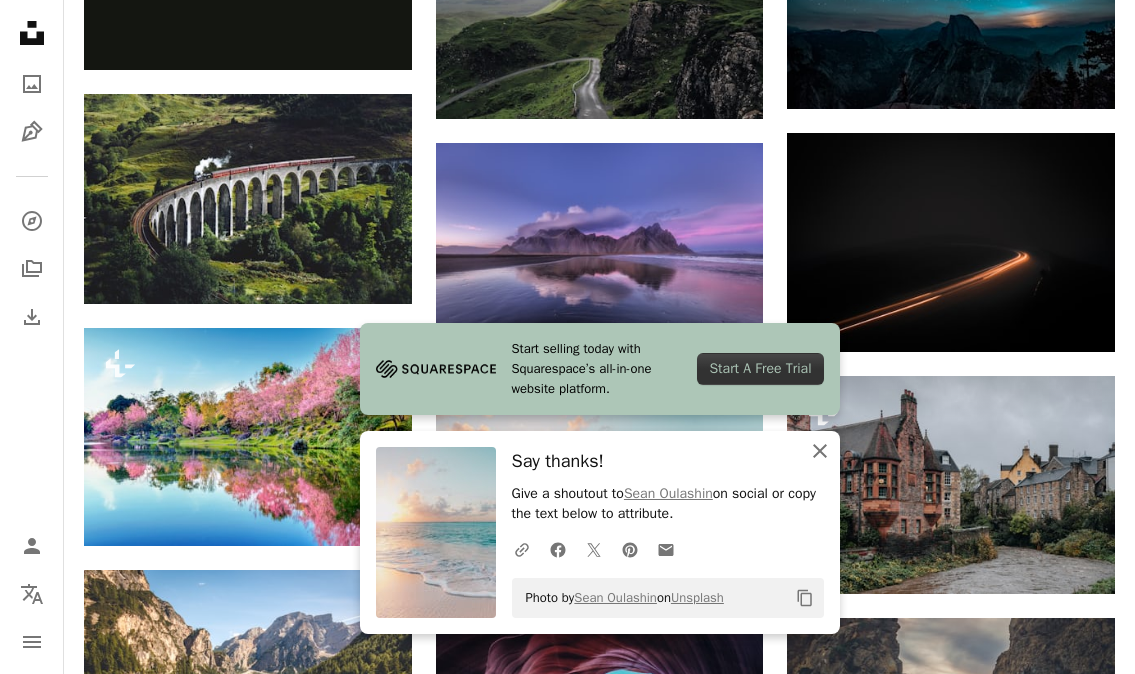 click 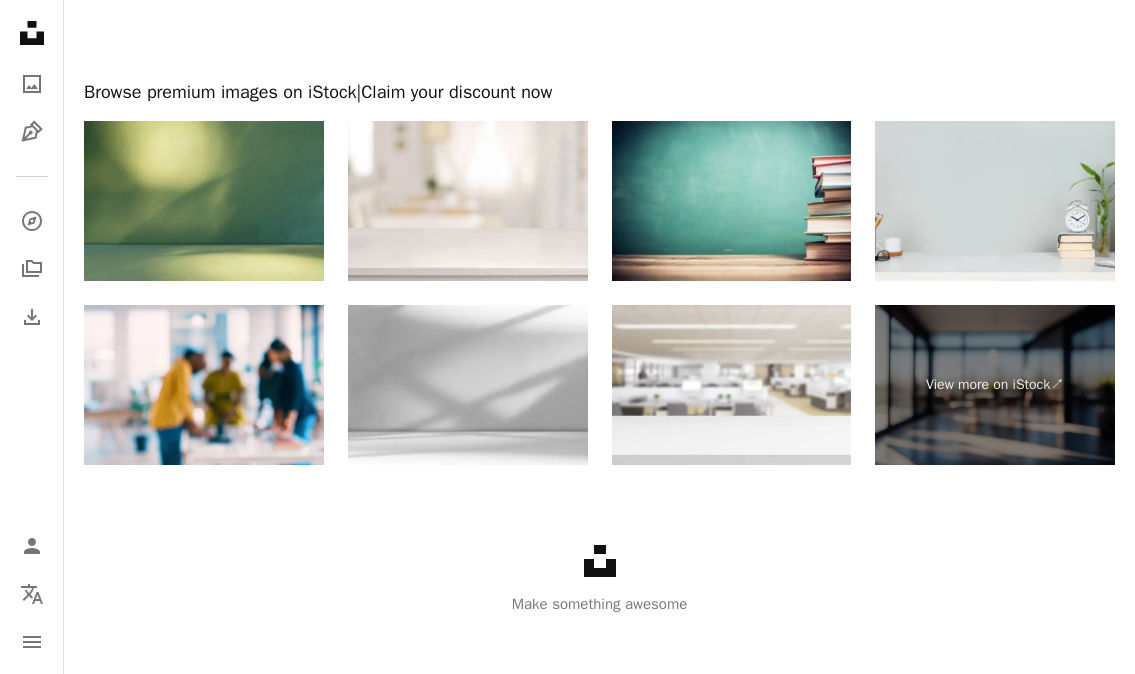 scroll, scrollTop: 2821, scrollLeft: 0, axis: vertical 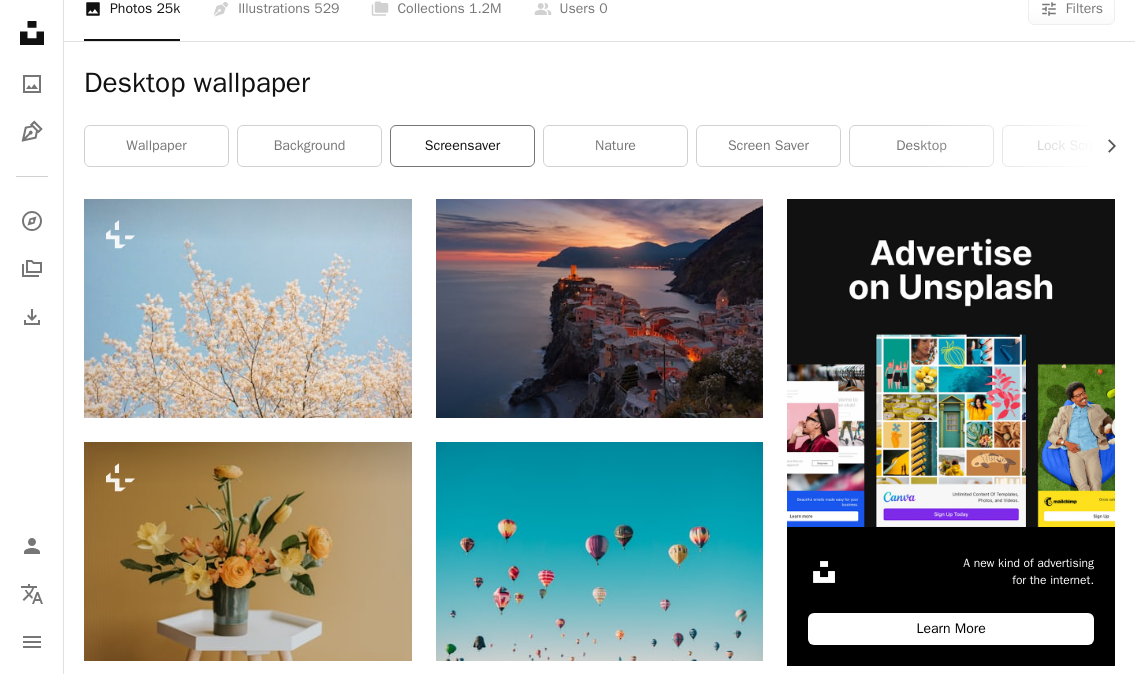 click on "screensaver" at bounding box center (462, 146) 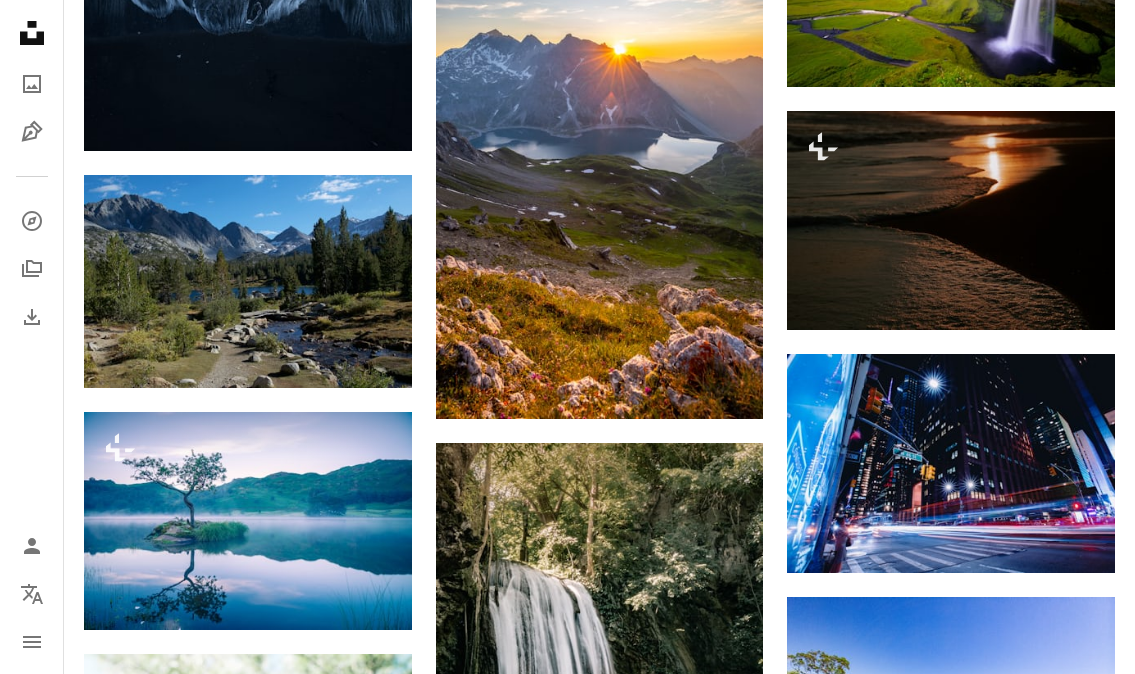 scroll, scrollTop: 1600, scrollLeft: 0, axis: vertical 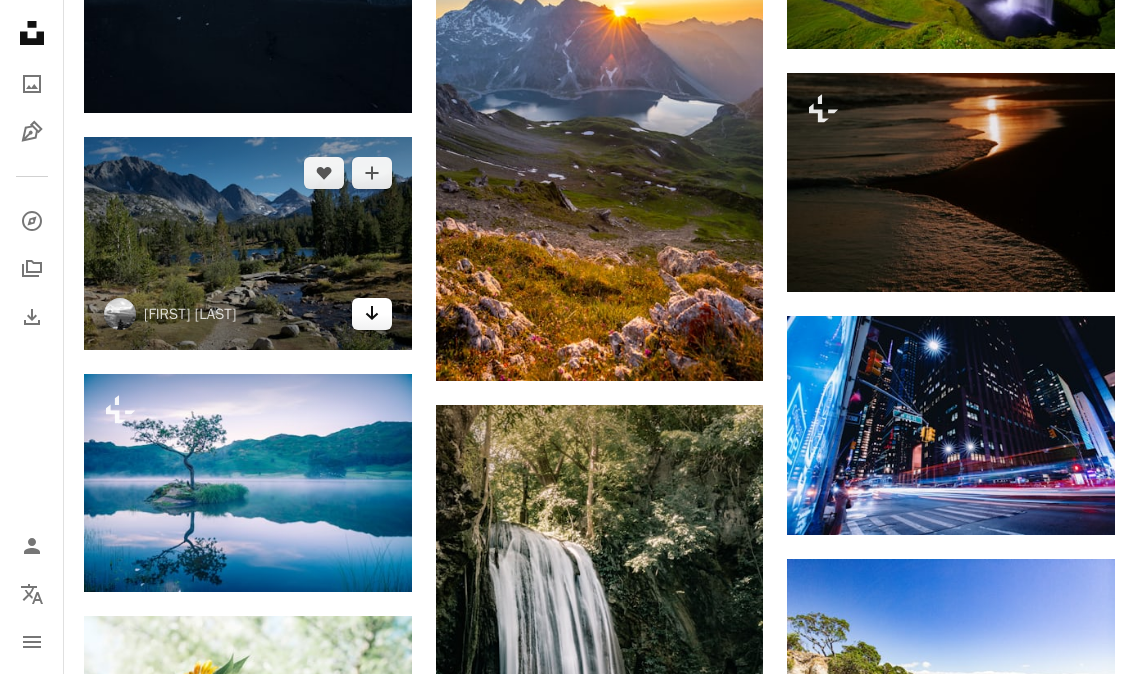 click on "Arrow pointing down" 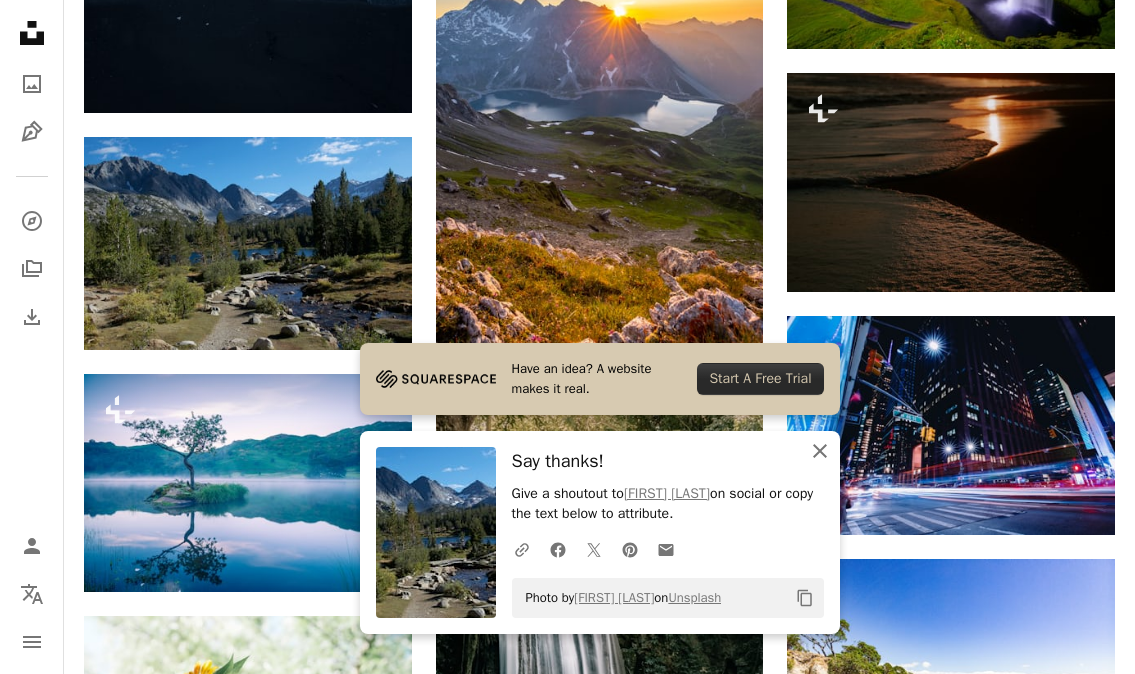 click on "An X shape" 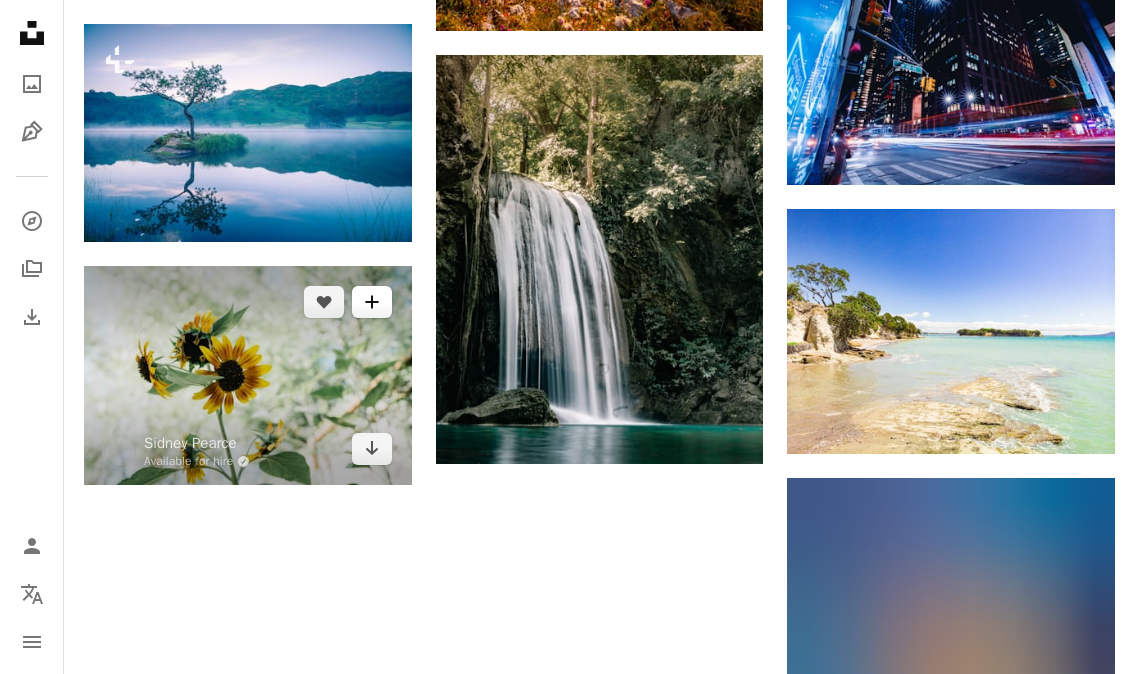 scroll, scrollTop: 2000, scrollLeft: 0, axis: vertical 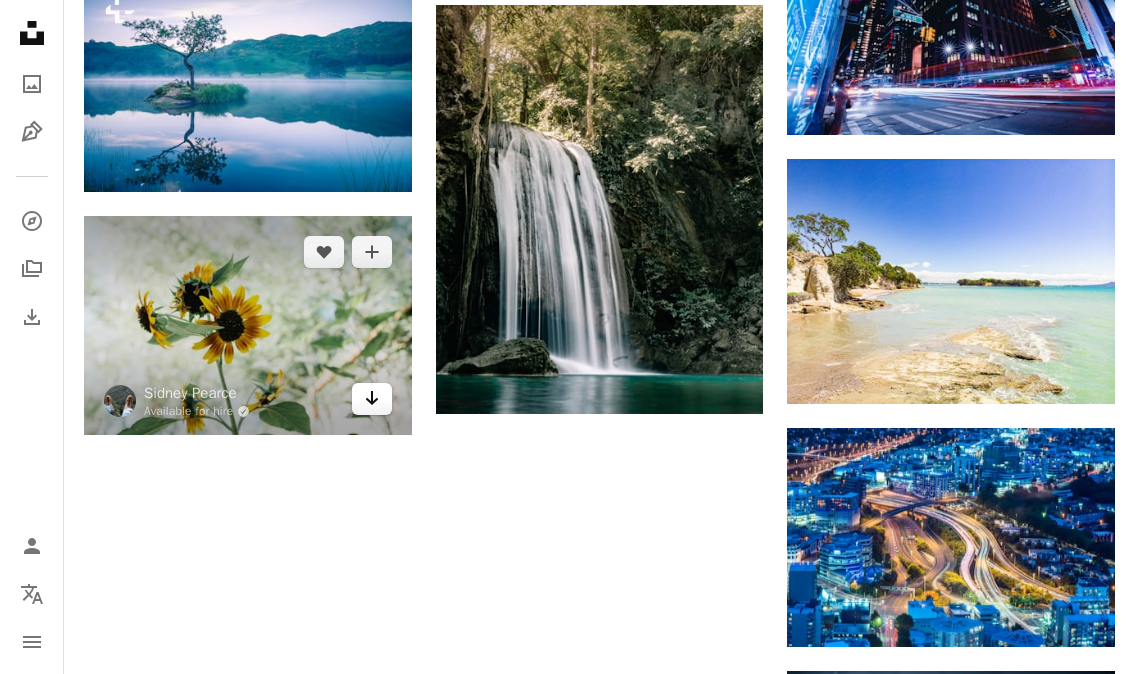 click on "Arrow pointing down" 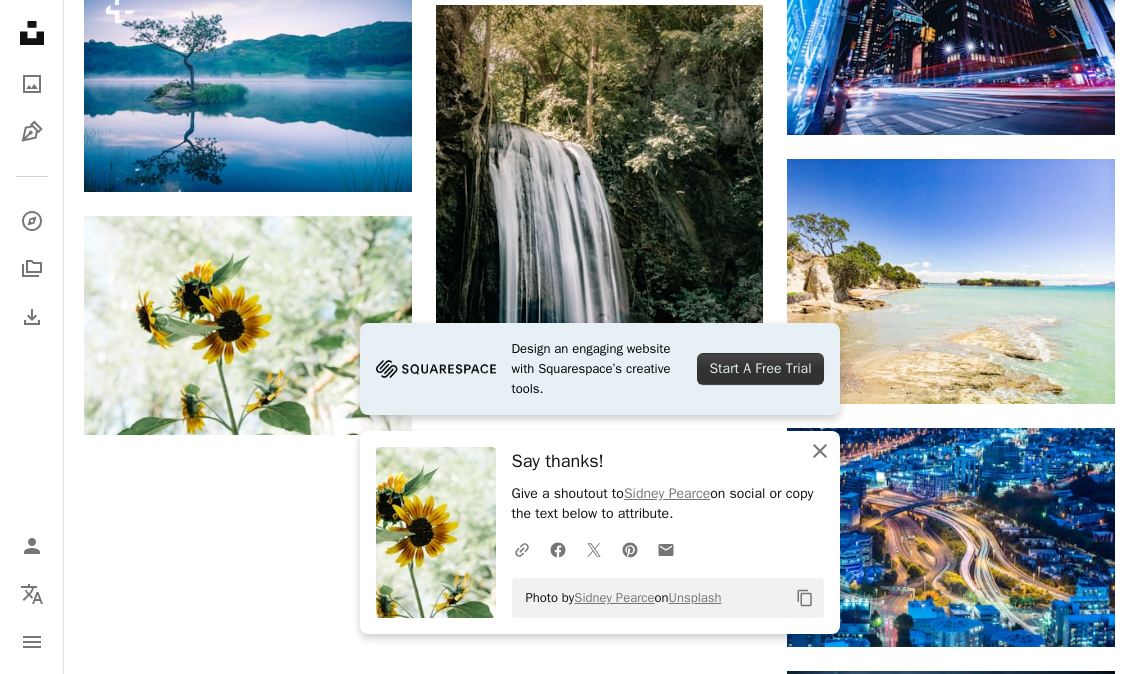 click on "An X shape" 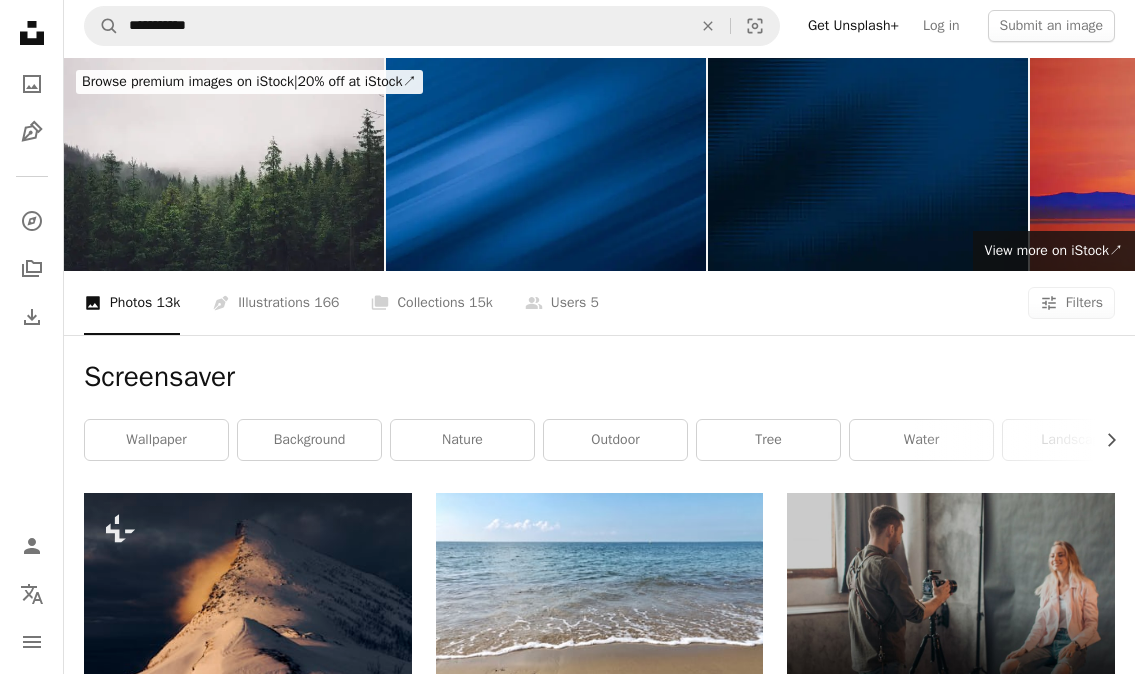 scroll, scrollTop: 0, scrollLeft: 0, axis: both 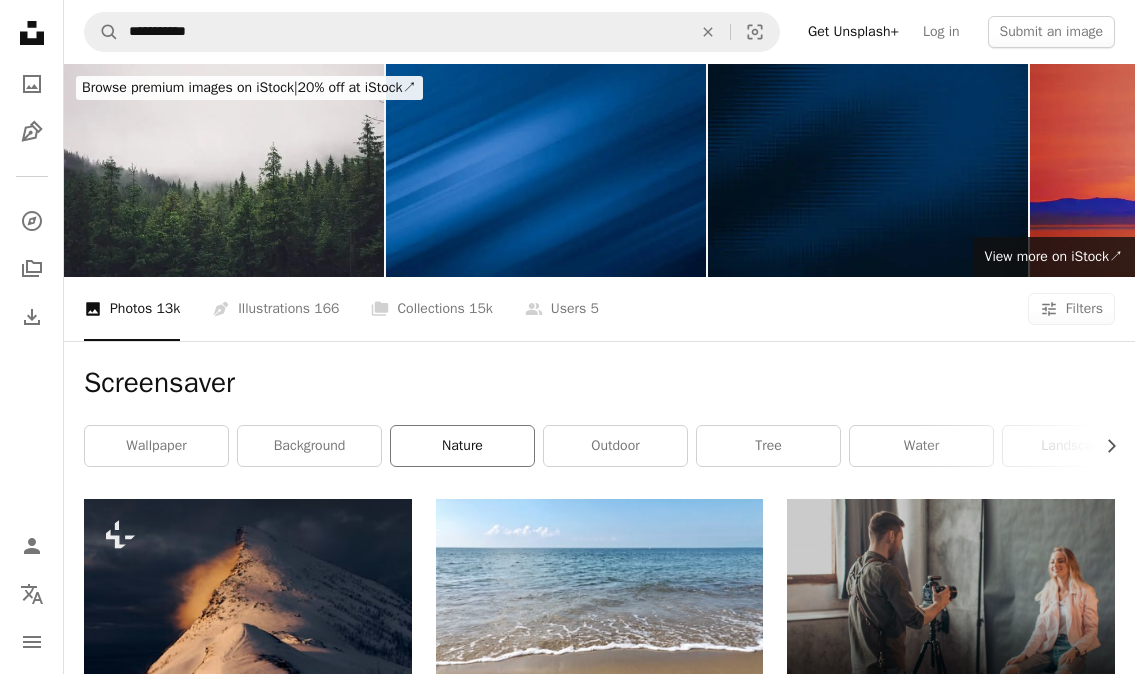click on "nature" at bounding box center [462, 446] 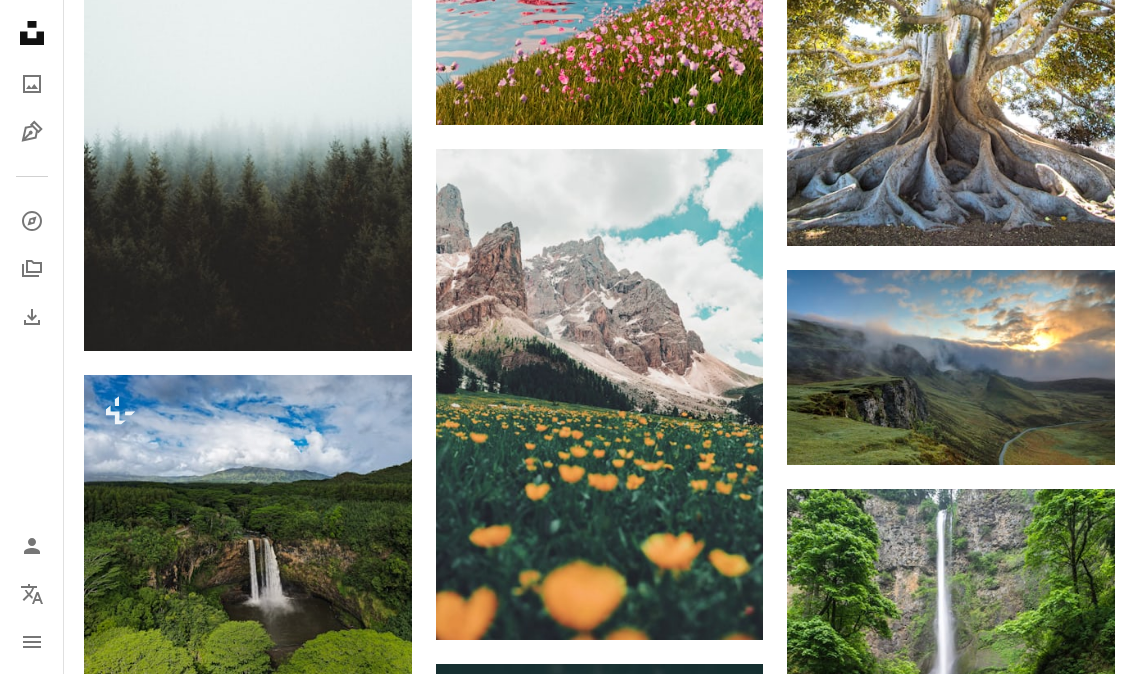 scroll, scrollTop: 1700, scrollLeft: 0, axis: vertical 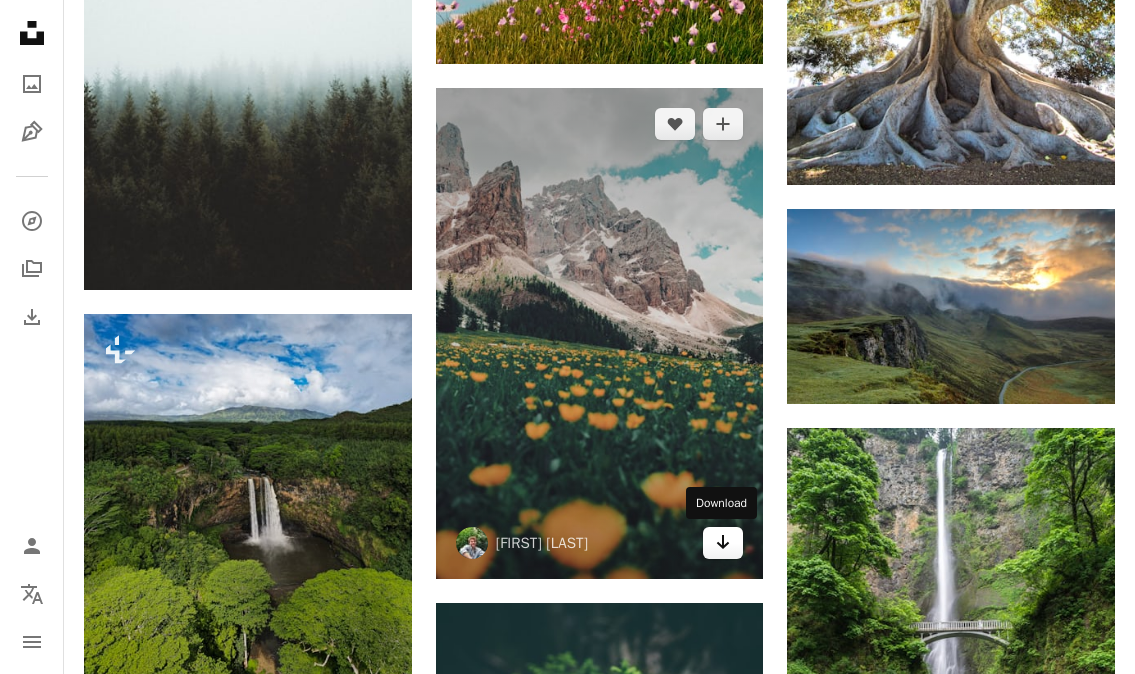 click on "Arrow pointing down" 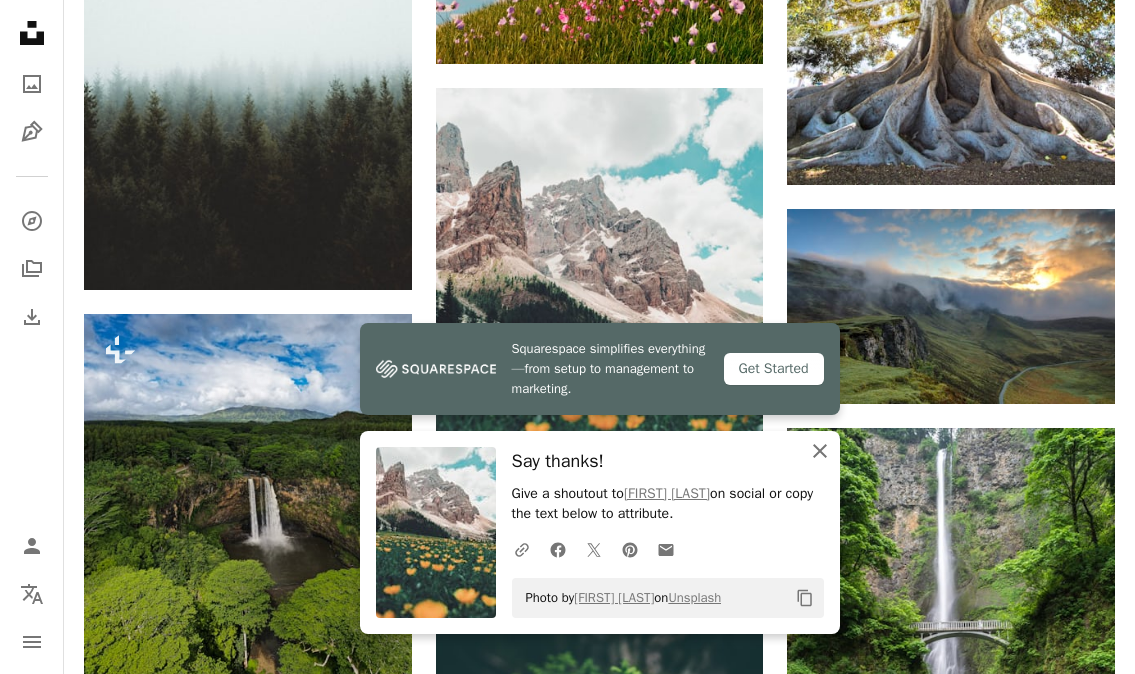 click 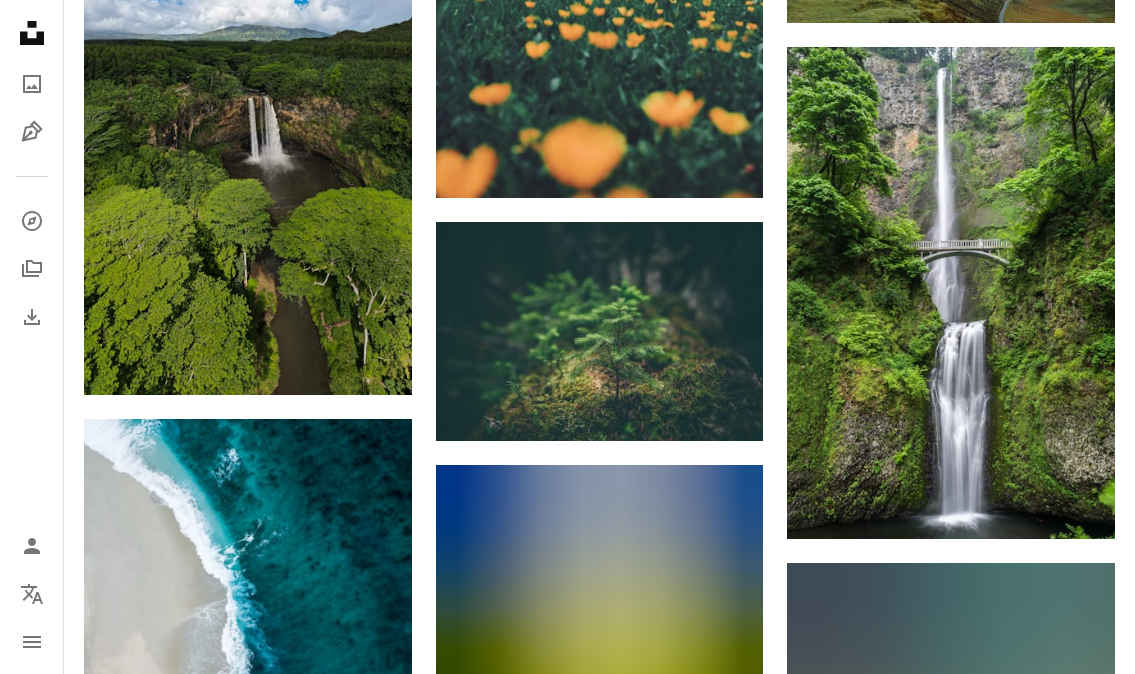 scroll, scrollTop: 2100, scrollLeft: 0, axis: vertical 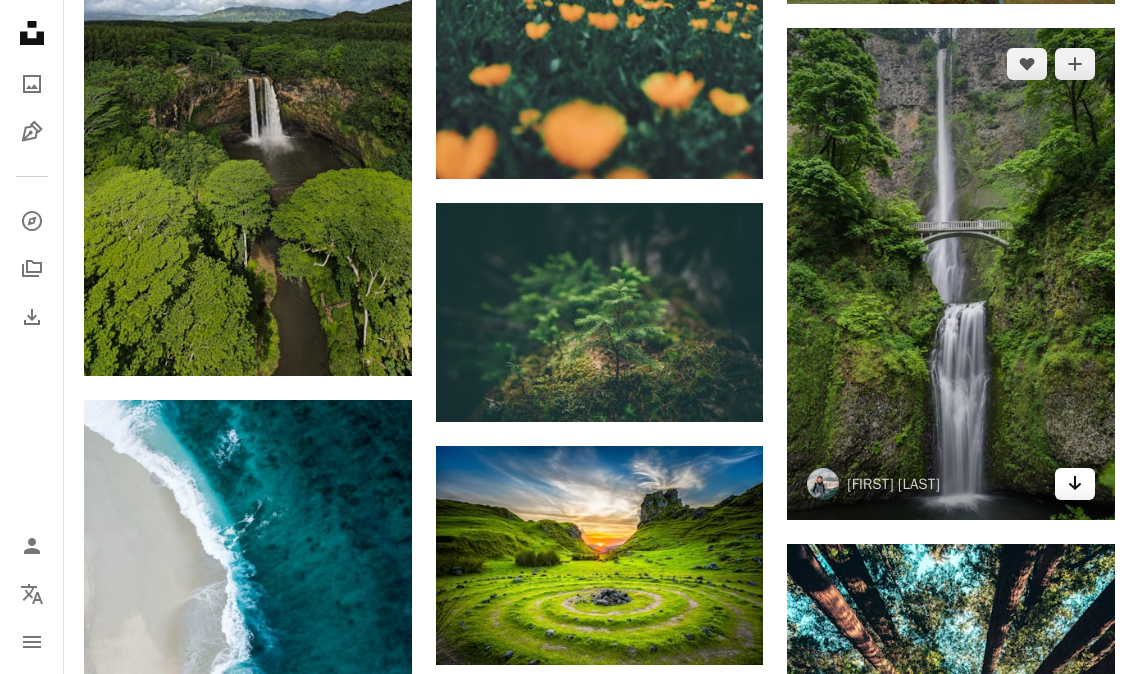 click on "Arrow pointing down" 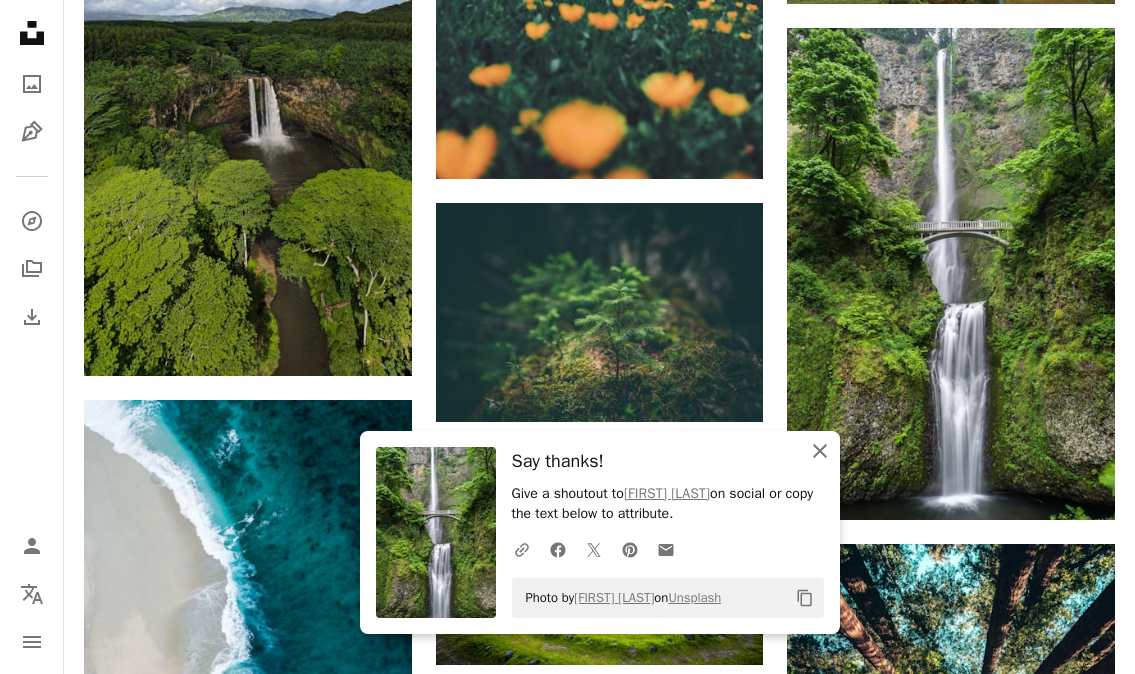 click 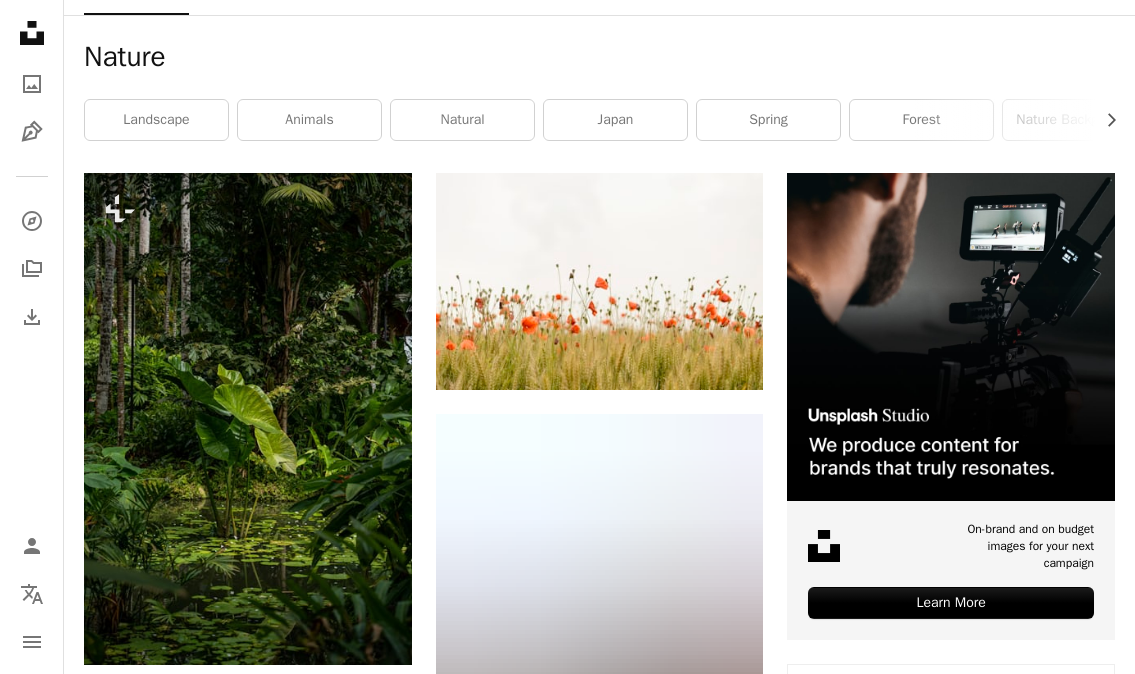 scroll, scrollTop: 299, scrollLeft: 0, axis: vertical 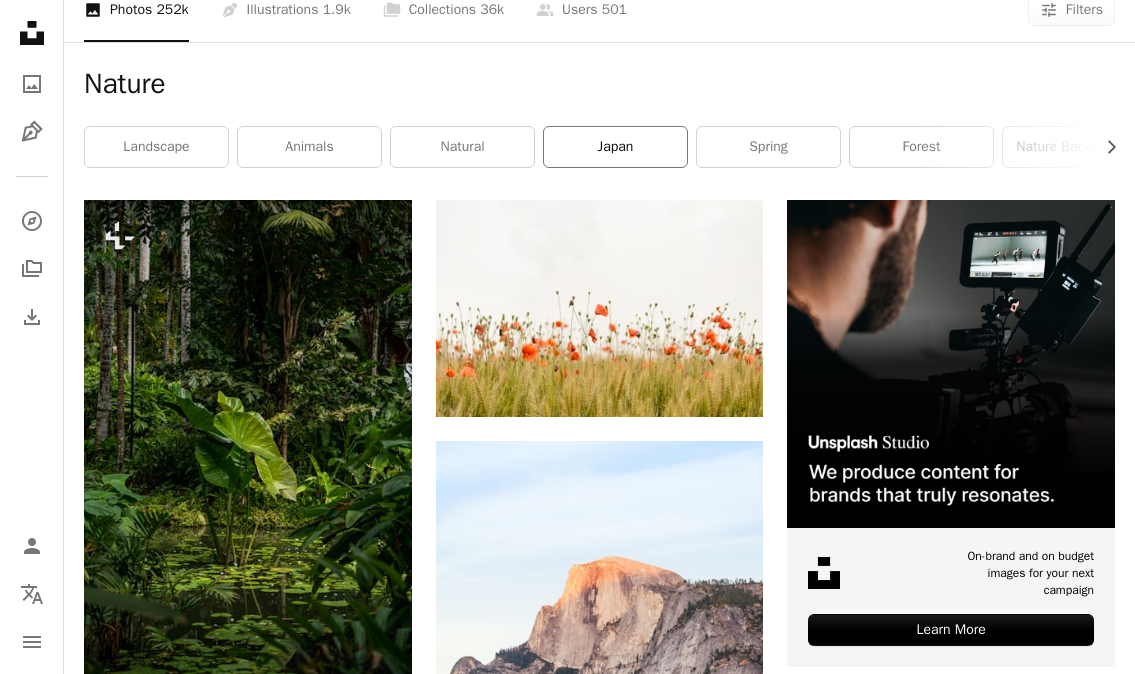 click on "japan" at bounding box center (615, 147) 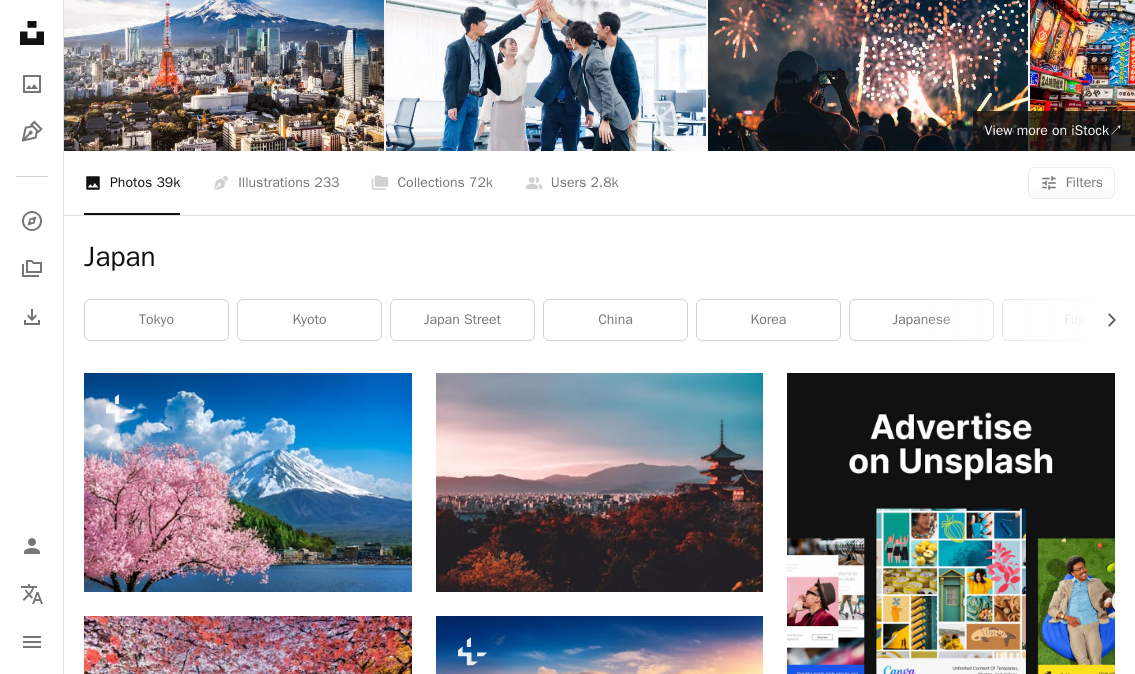 scroll, scrollTop: 0, scrollLeft: 0, axis: both 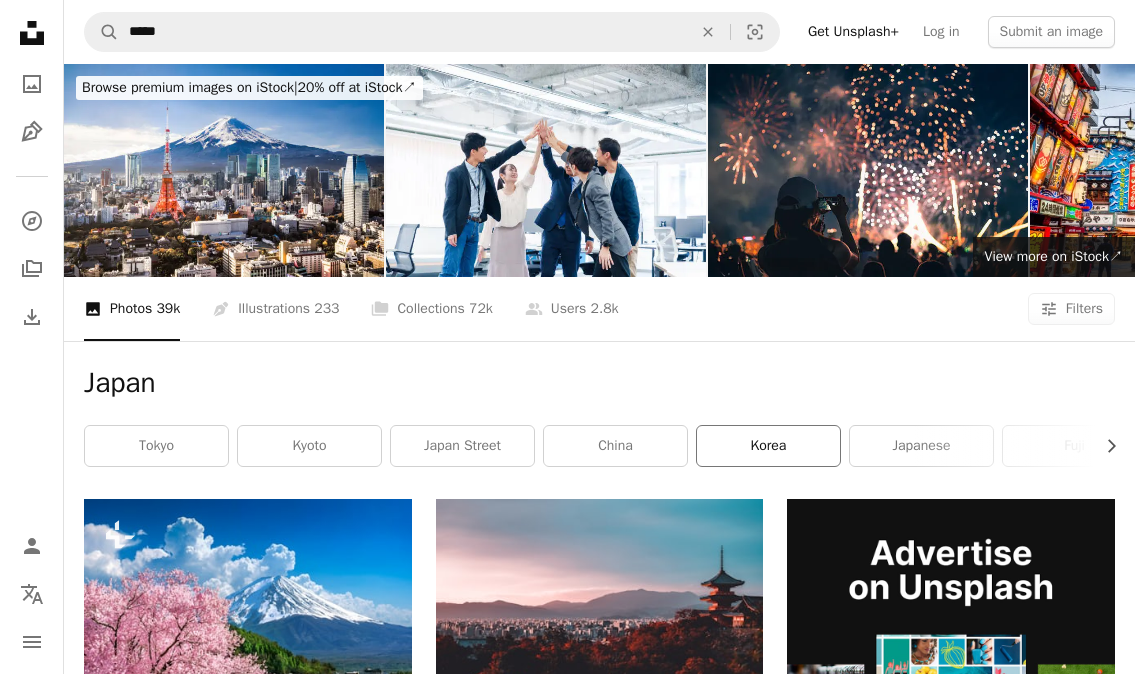 click on "korea" at bounding box center (768, 446) 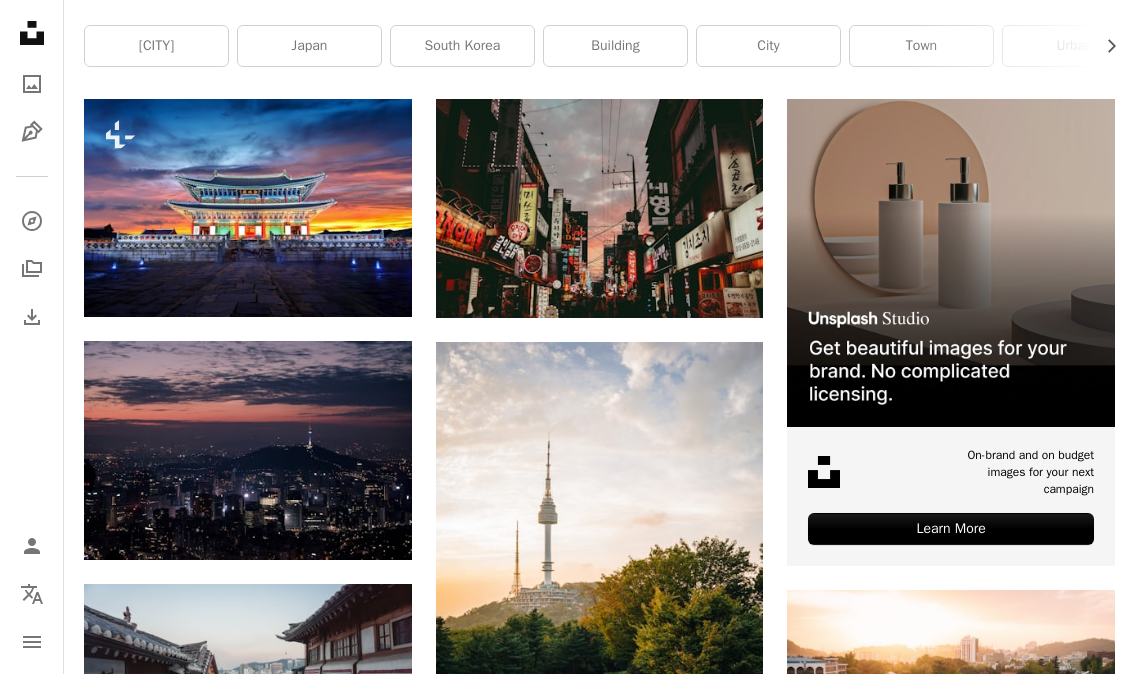 scroll, scrollTop: 0, scrollLeft: 0, axis: both 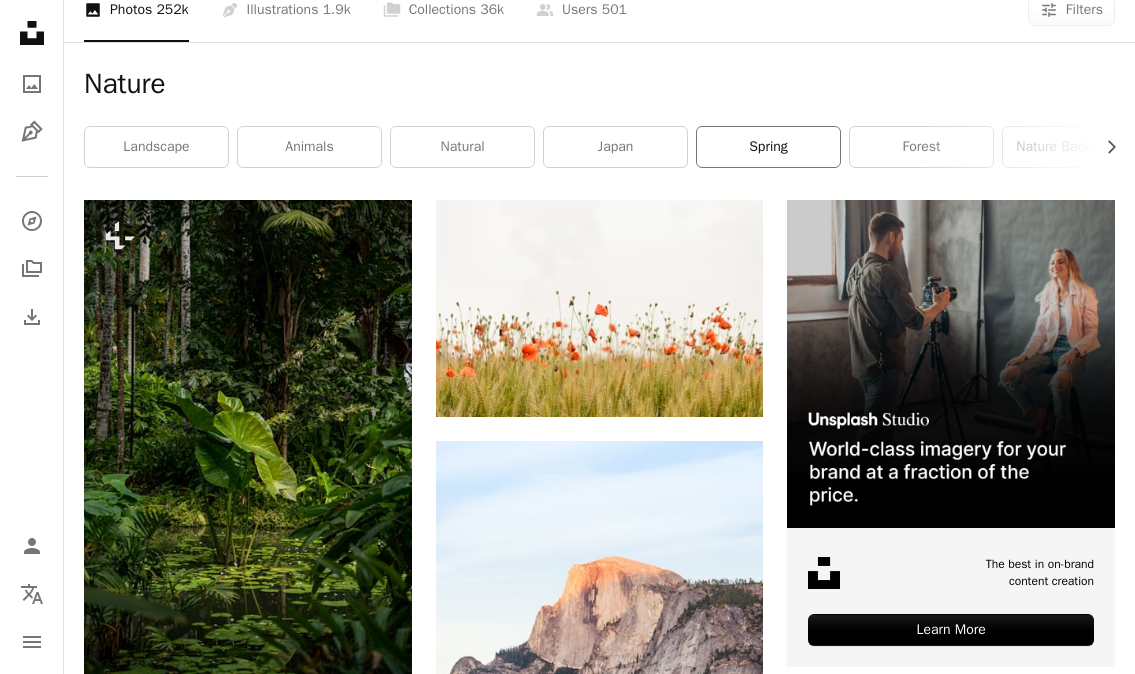 click on "spring" at bounding box center [768, 147] 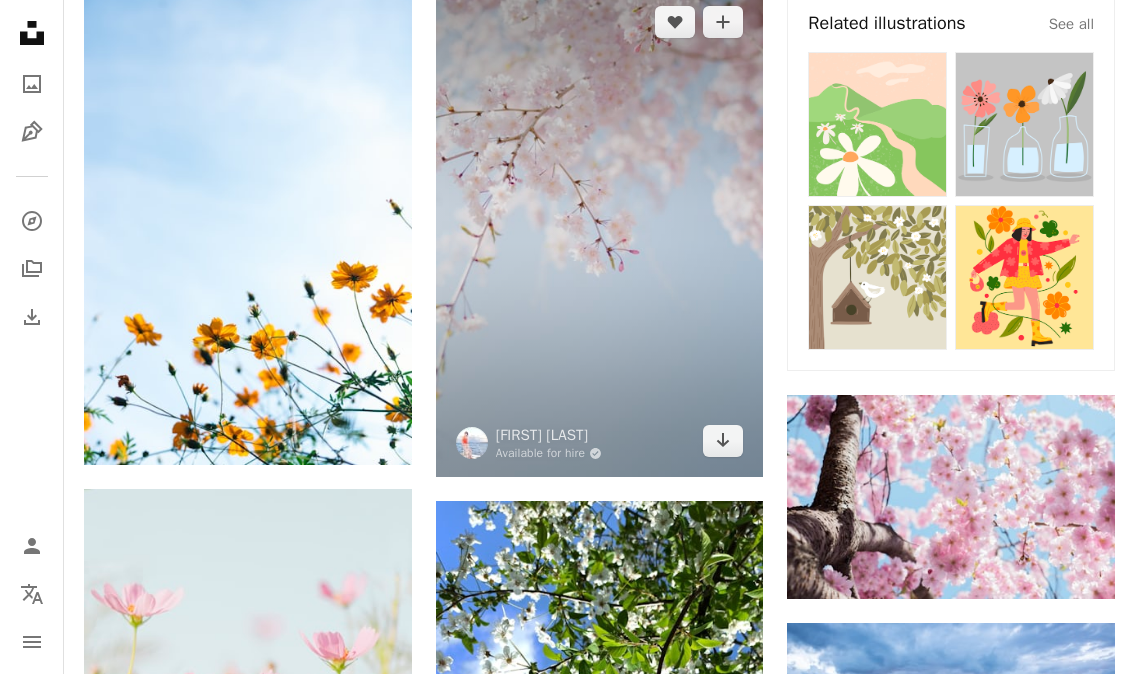 scroll, scrollTop: 1000, scrollLeft: 0, axis: vertical 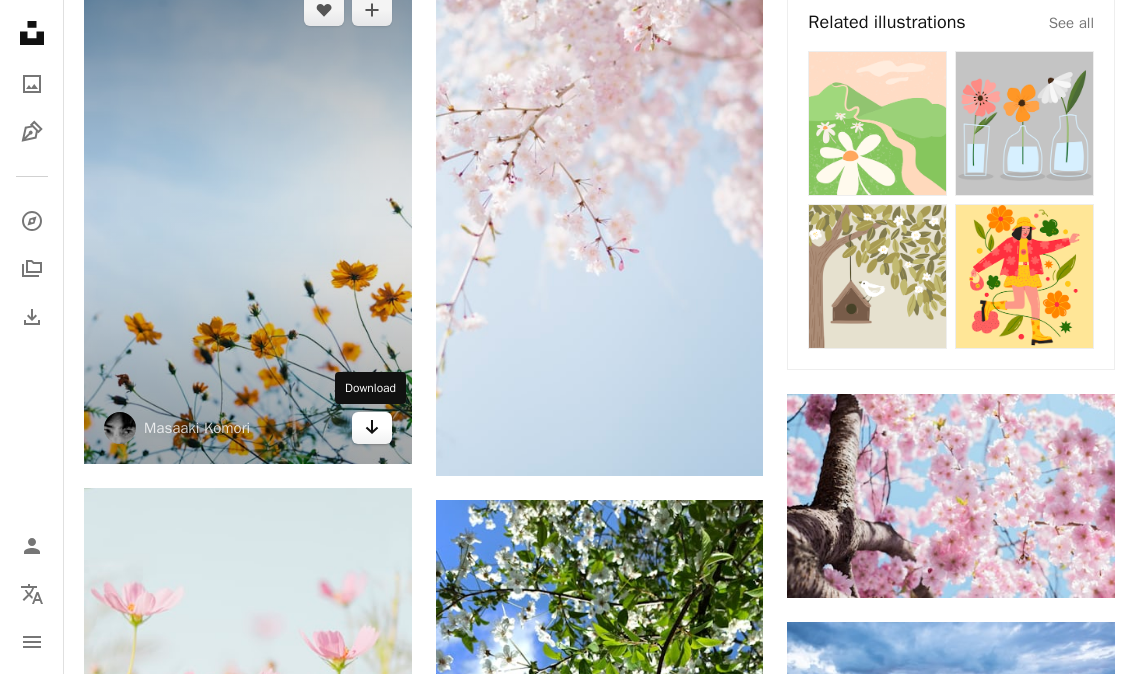 click 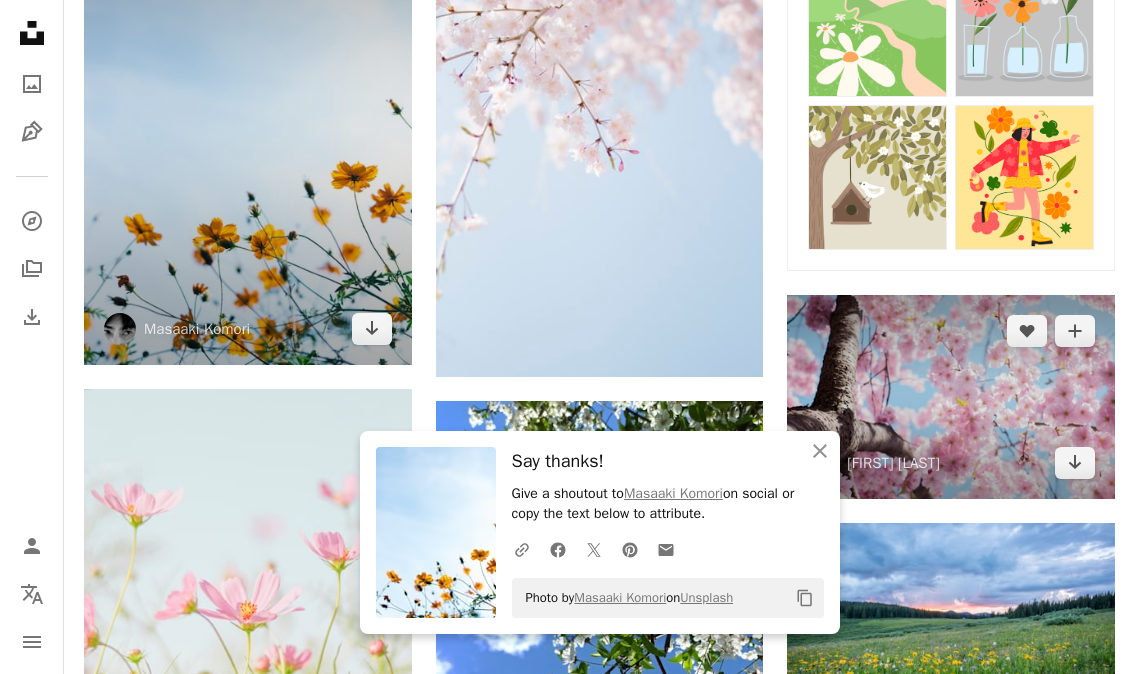 scroll, scrollTop: 1100, scrollLeft: 0, axis: vertical 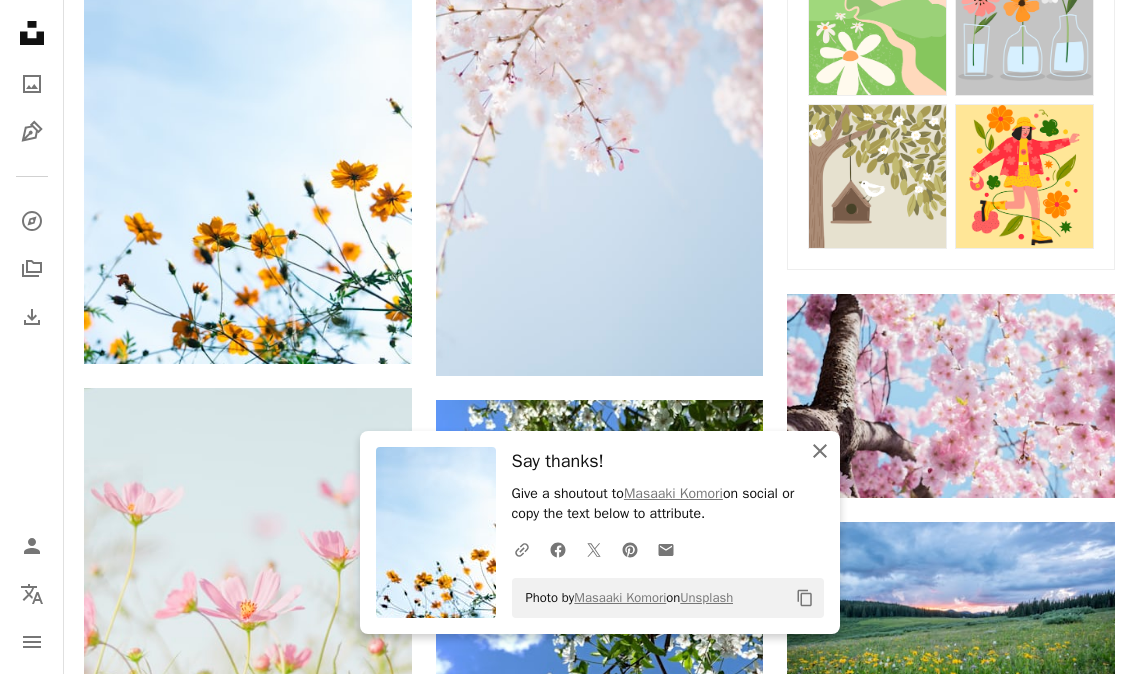 click 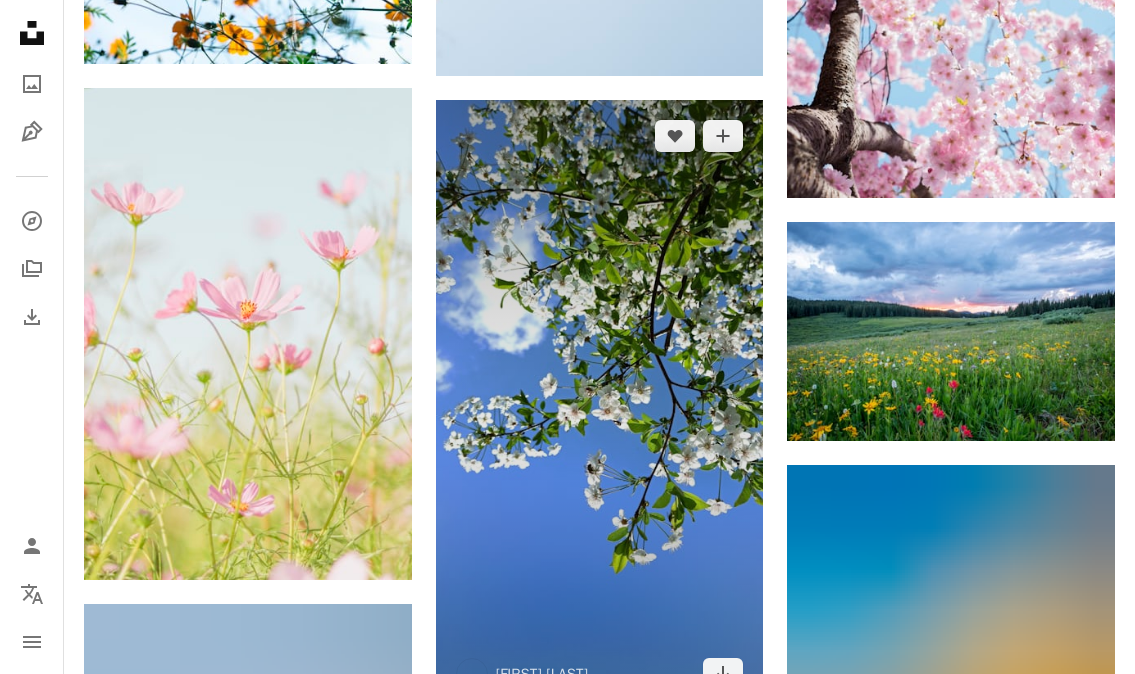 scroll, scrollTop: 1500, scrollLeft: 0, axis: vertical 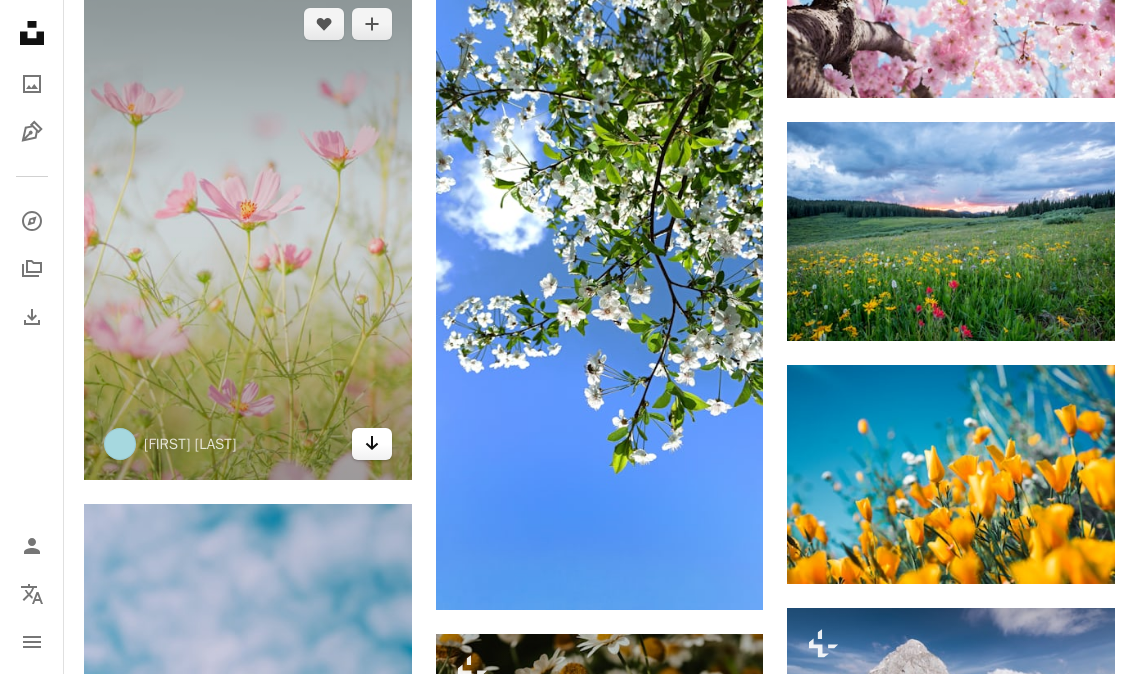 click 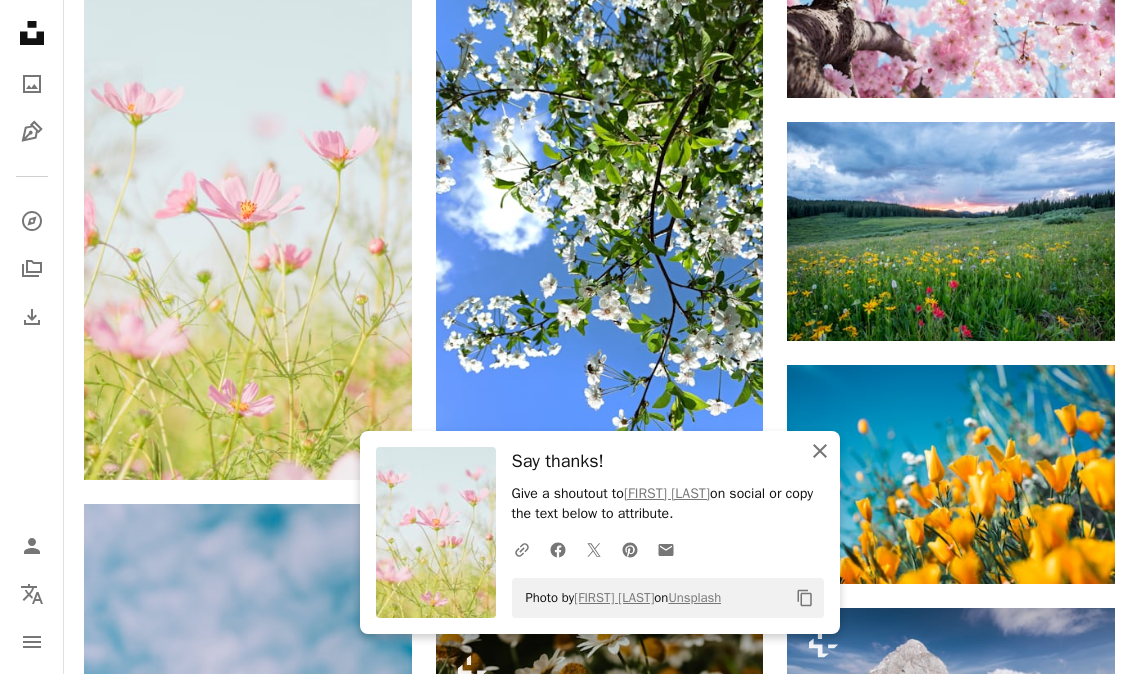 click on "An X shape" 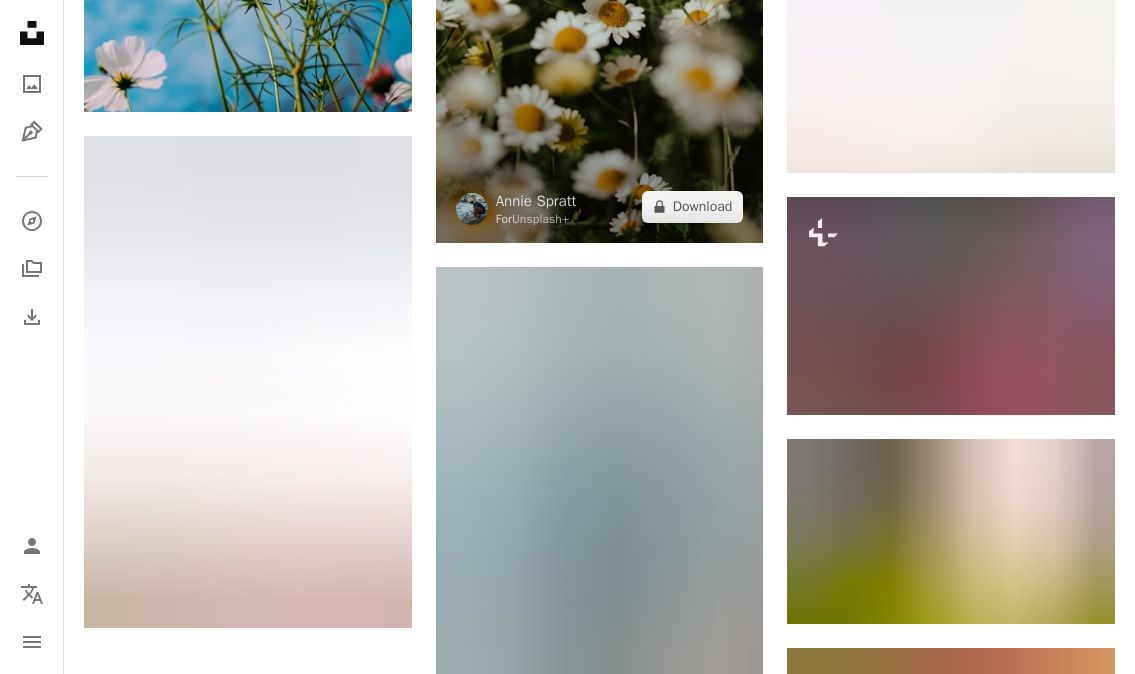 scroll, scrollTop: 2400, scrollLeft: 0, axis: vertical 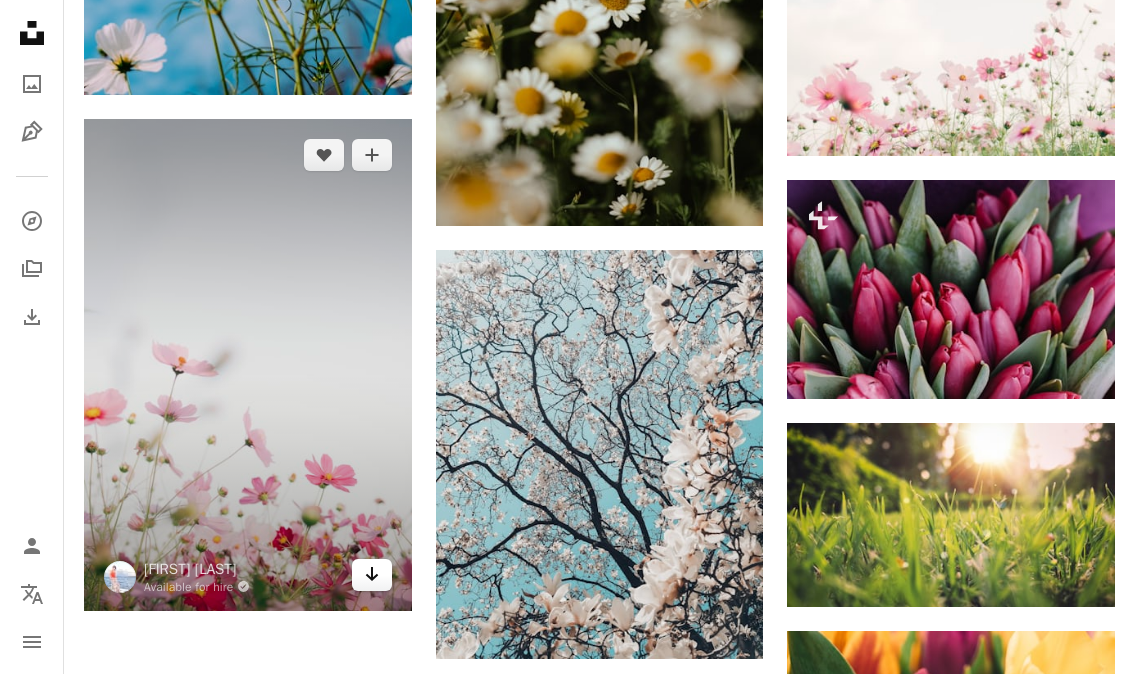 click on "Arrow pointing down" 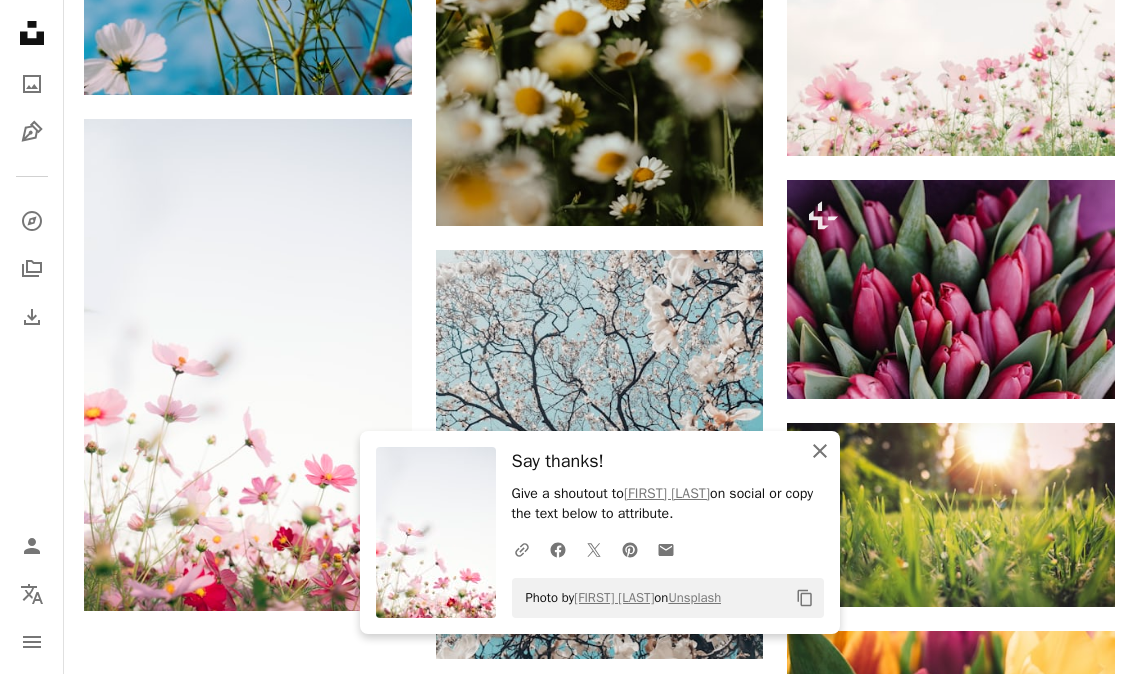 click on "An X shape" 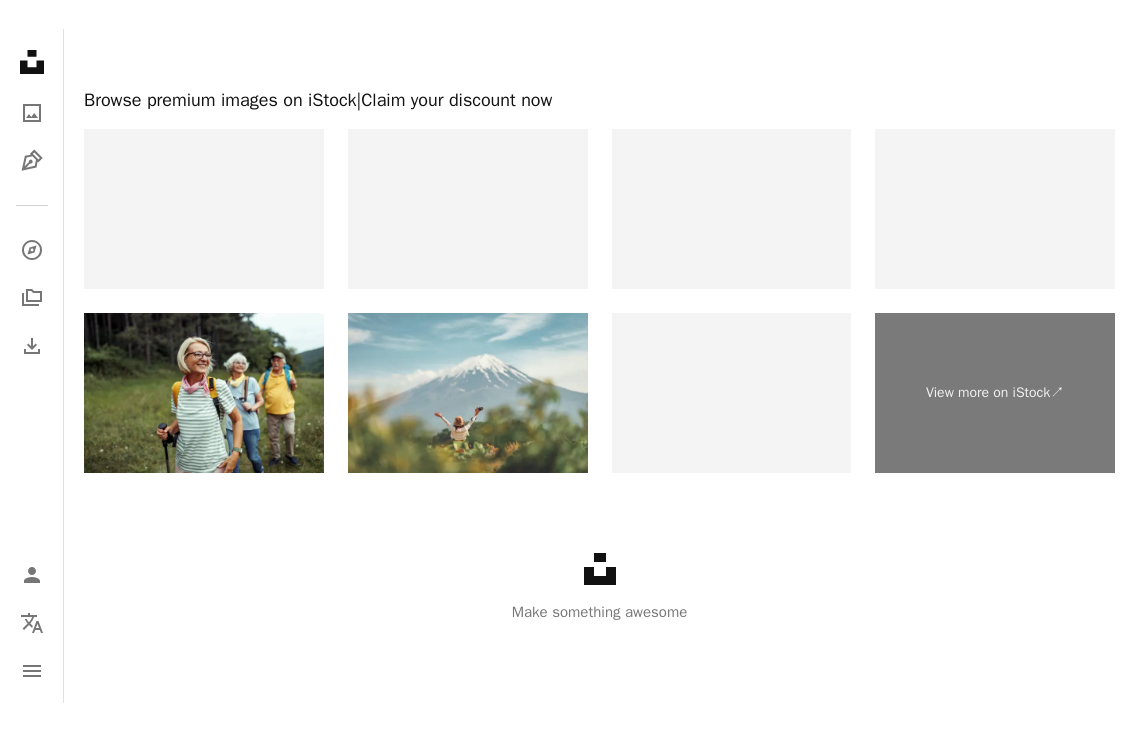scroll, scrollTop: 4138, scrollLeft: 0, axis: vertical 